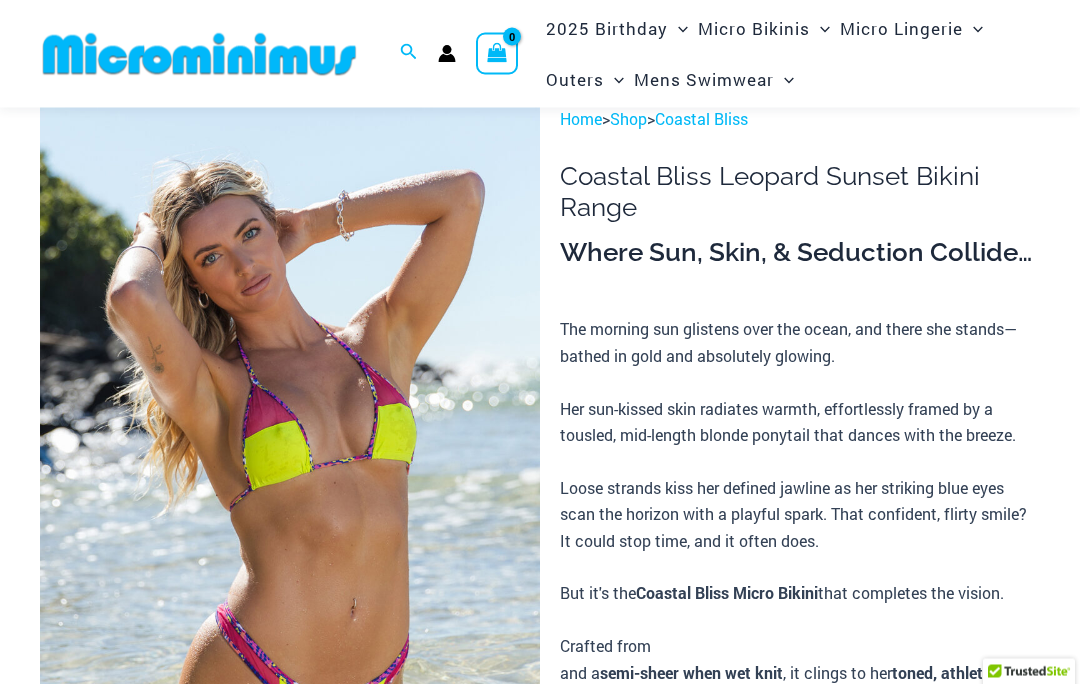 scroll, scrollTop: 28, scrollLeft: 0, axis: vertical 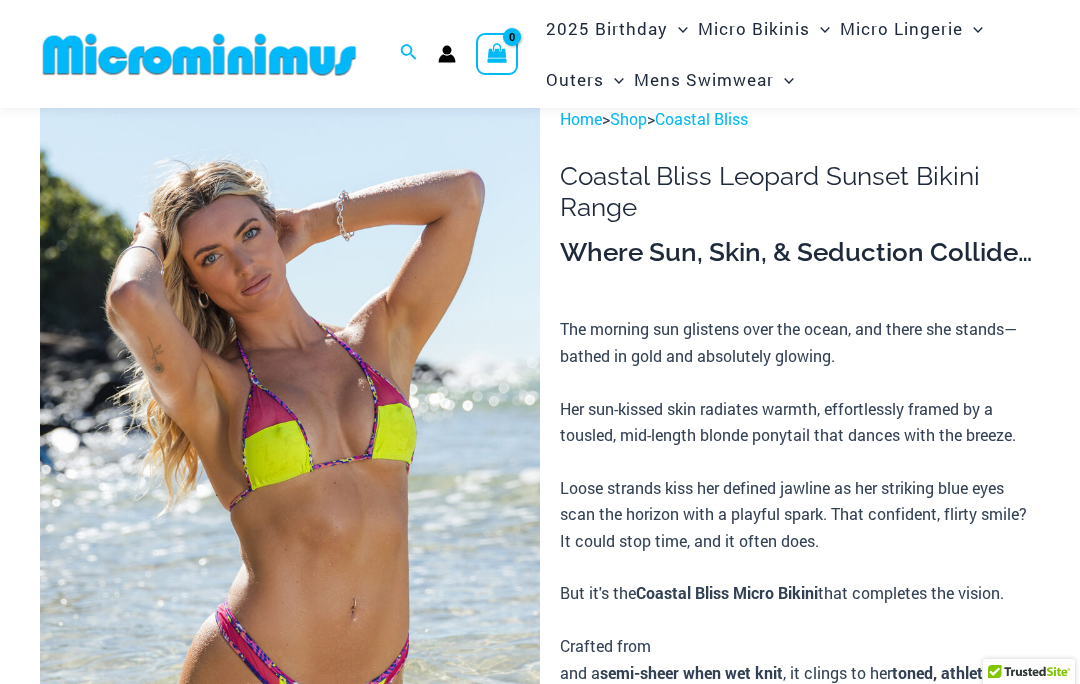 click on "Skirts" at bounding box center (-15146, 360) 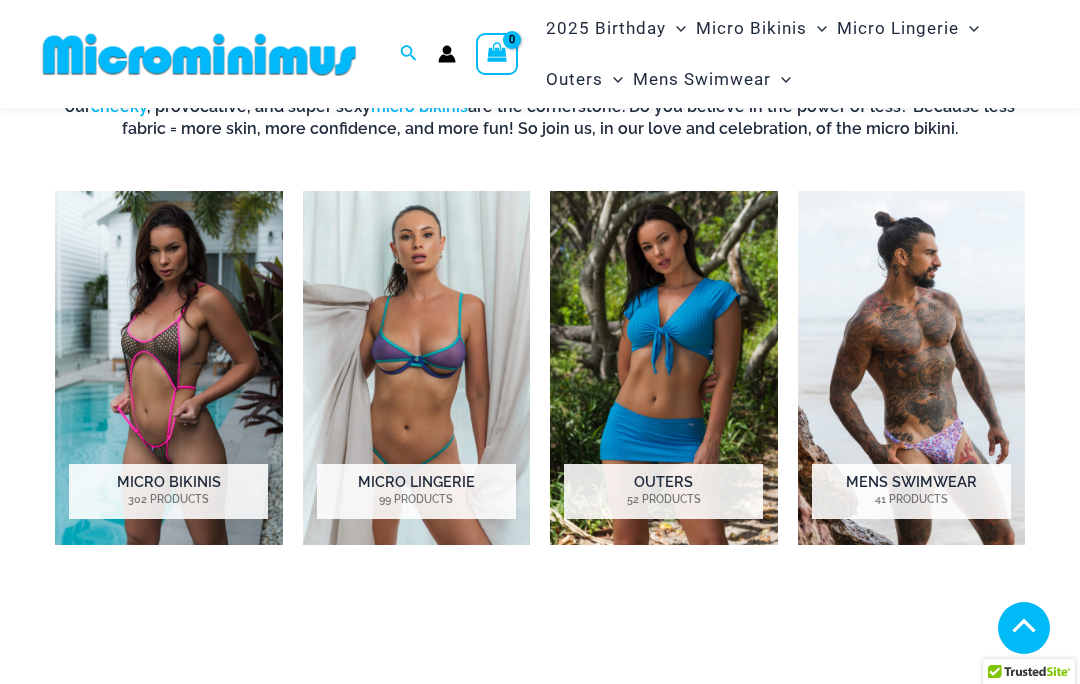 scroll, scrollTop: 754, scrollLeft: 0, axis: vertical 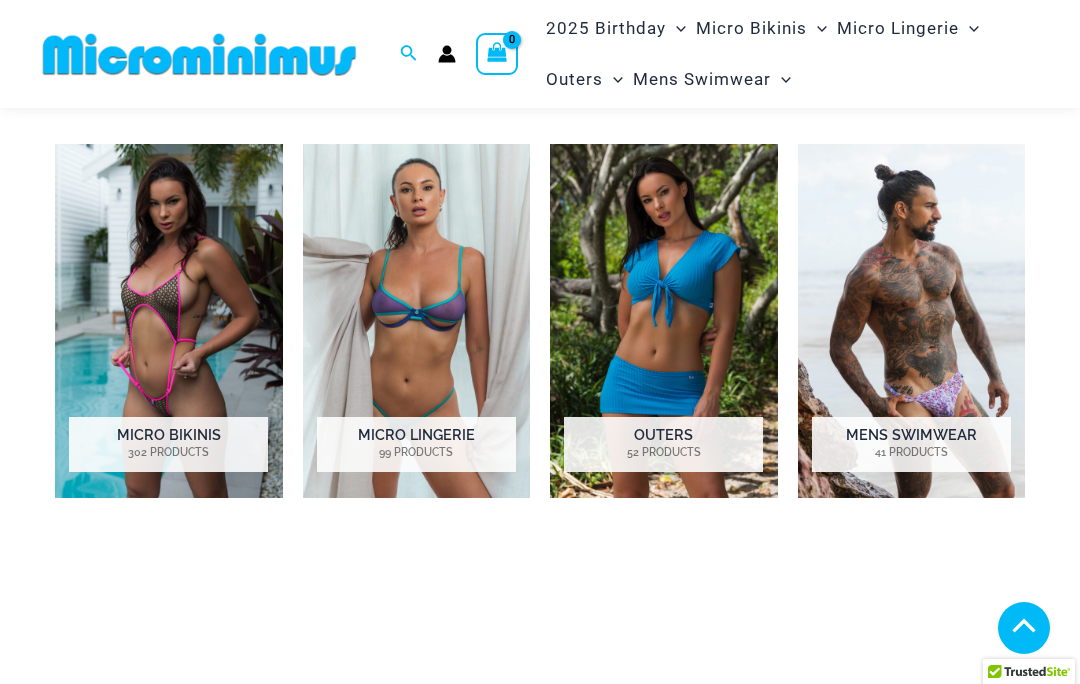 click on "52 Products" at bounding box center [663, 453] 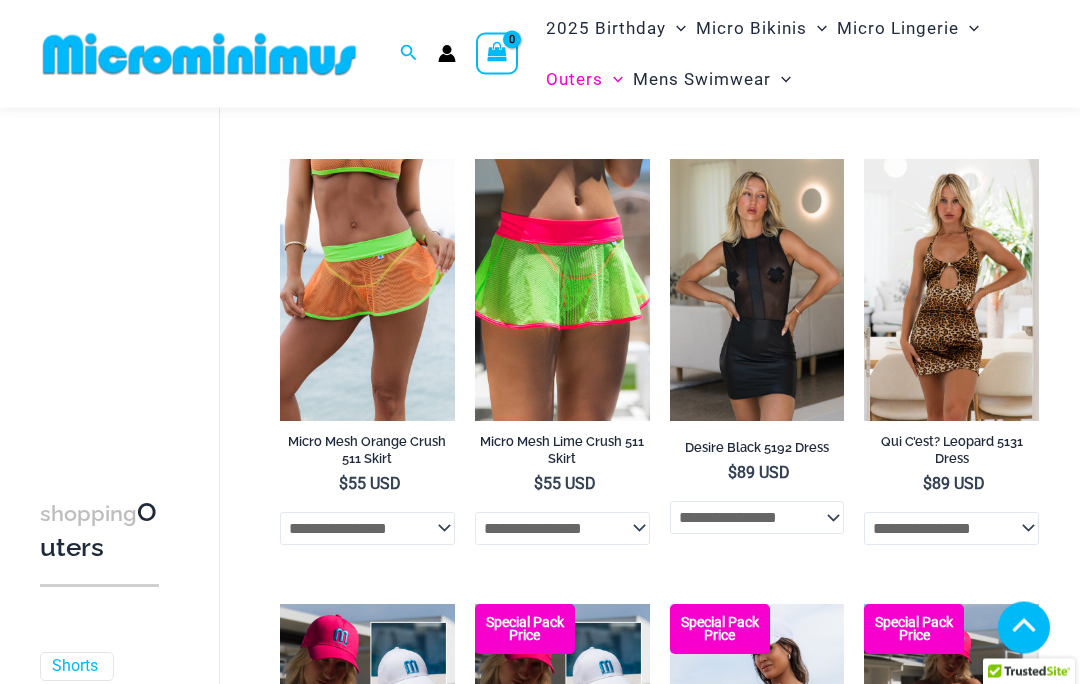 scroll, scrollTop: 2372, scrollLeft: 0, axis: vertical 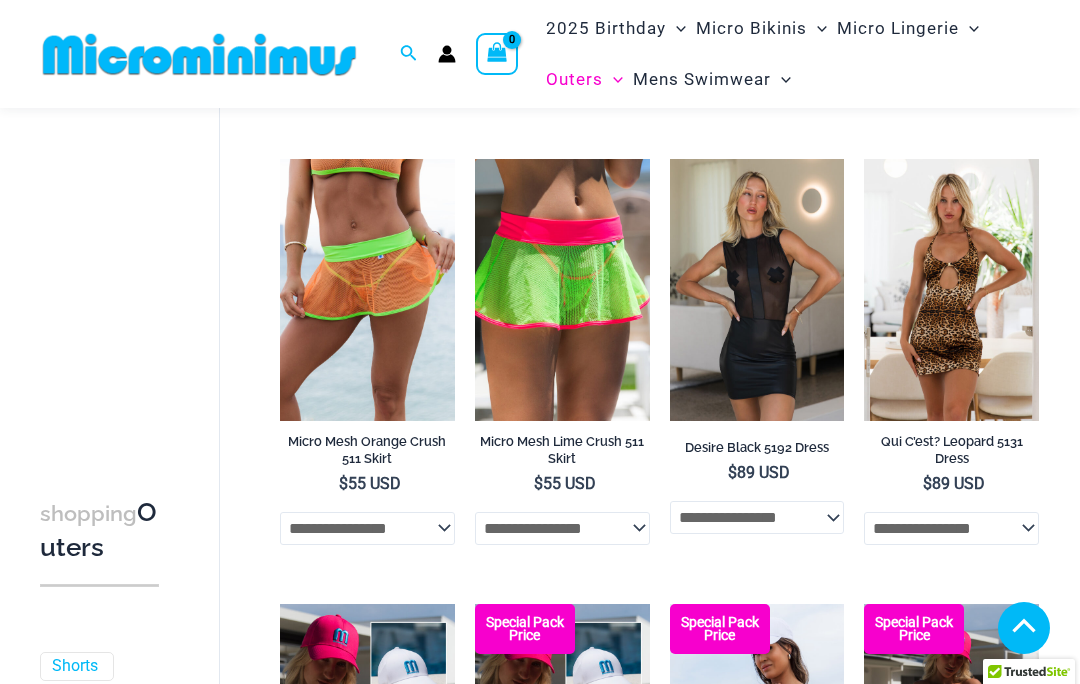 click on "**********" at bounding box center (659, -270) 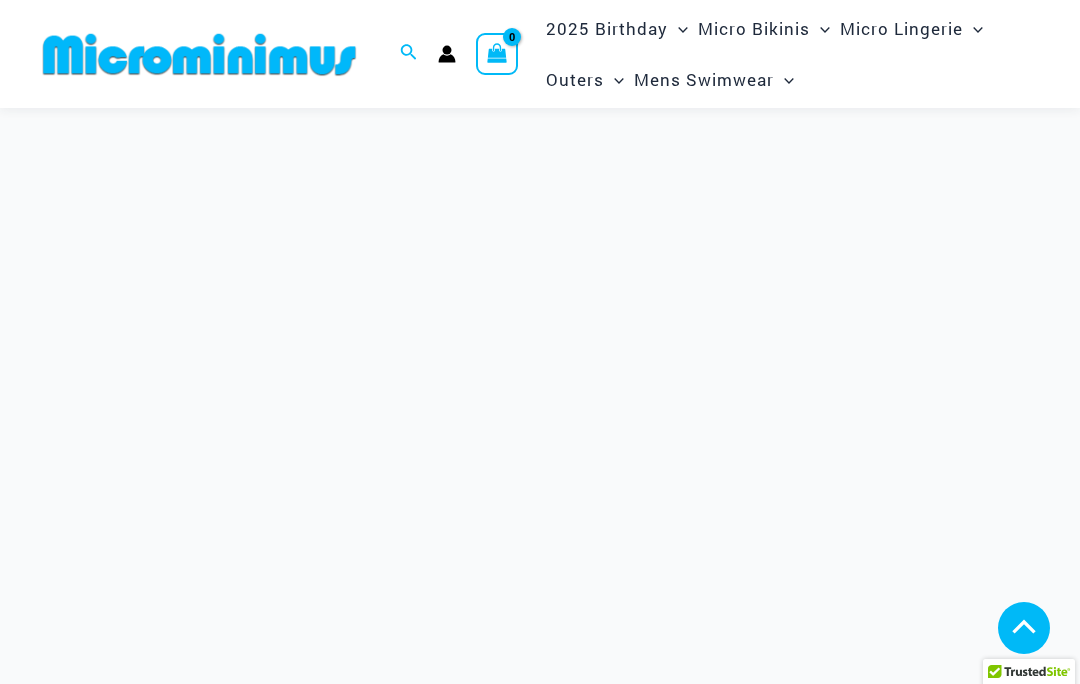 scroll, scrollTop: 2300, scrollLeft: 0, axis: vertical 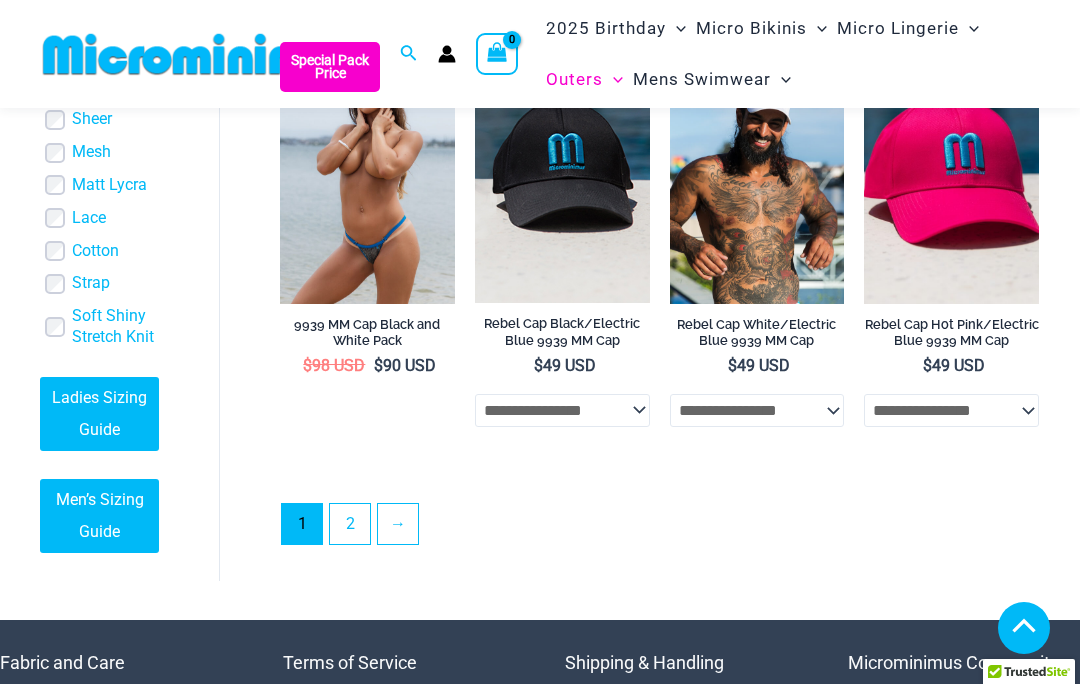 click on "2" at bounding box center (350, 524) 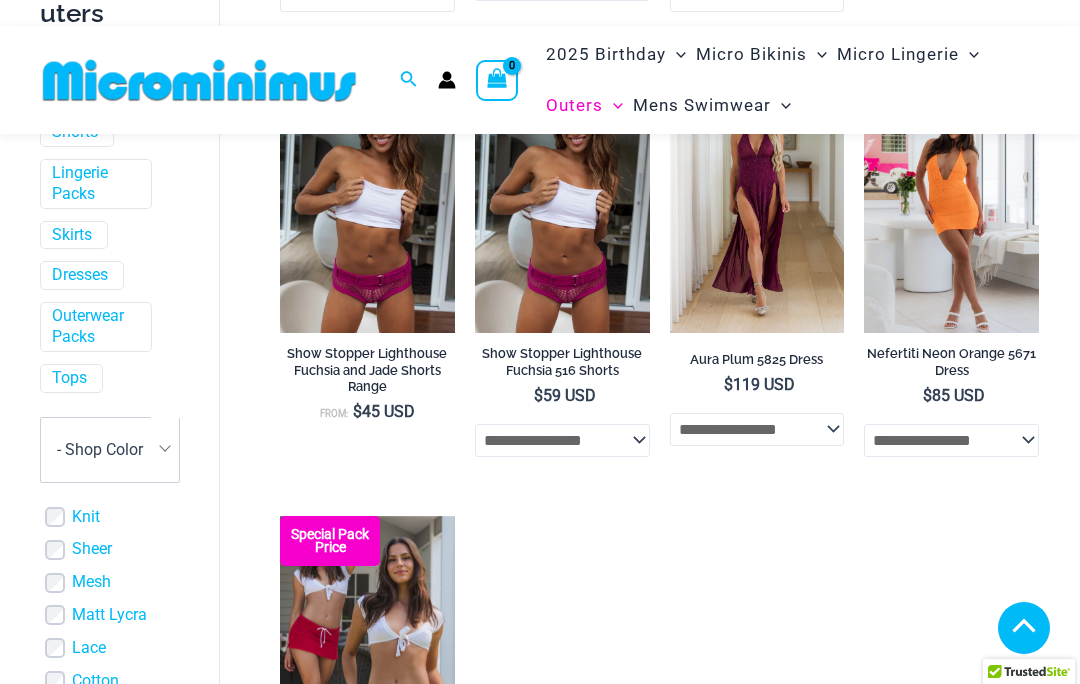 scroll, scrollTop: 1029, scrollLeft: 0, axis: vertical 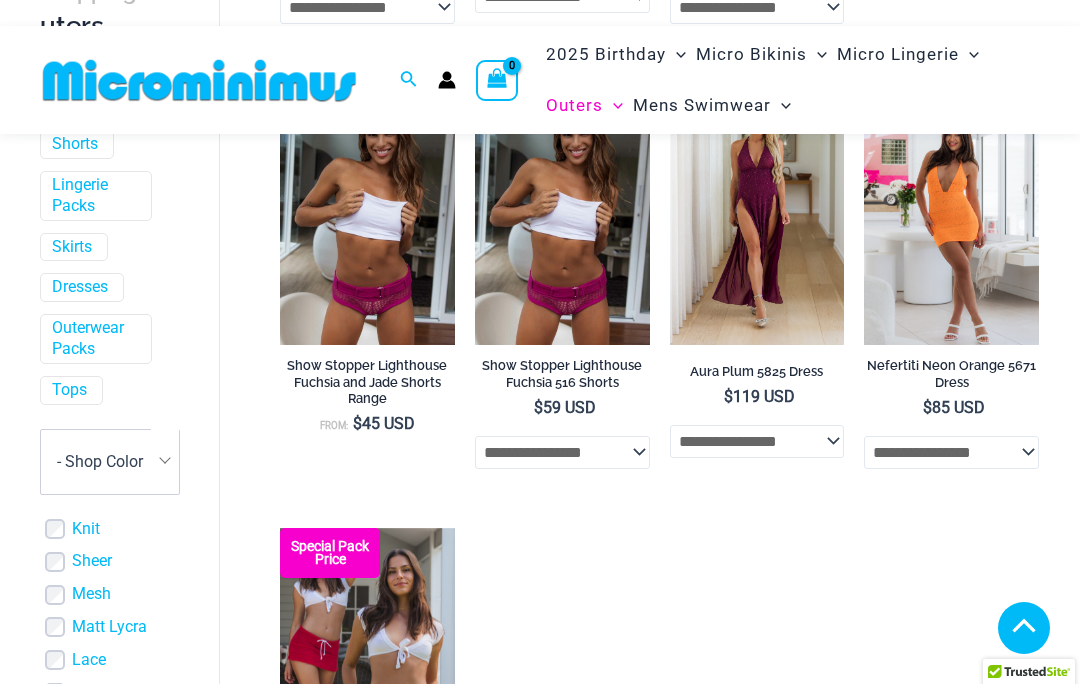 click on "Skirts" at bounding box center [72, 247] 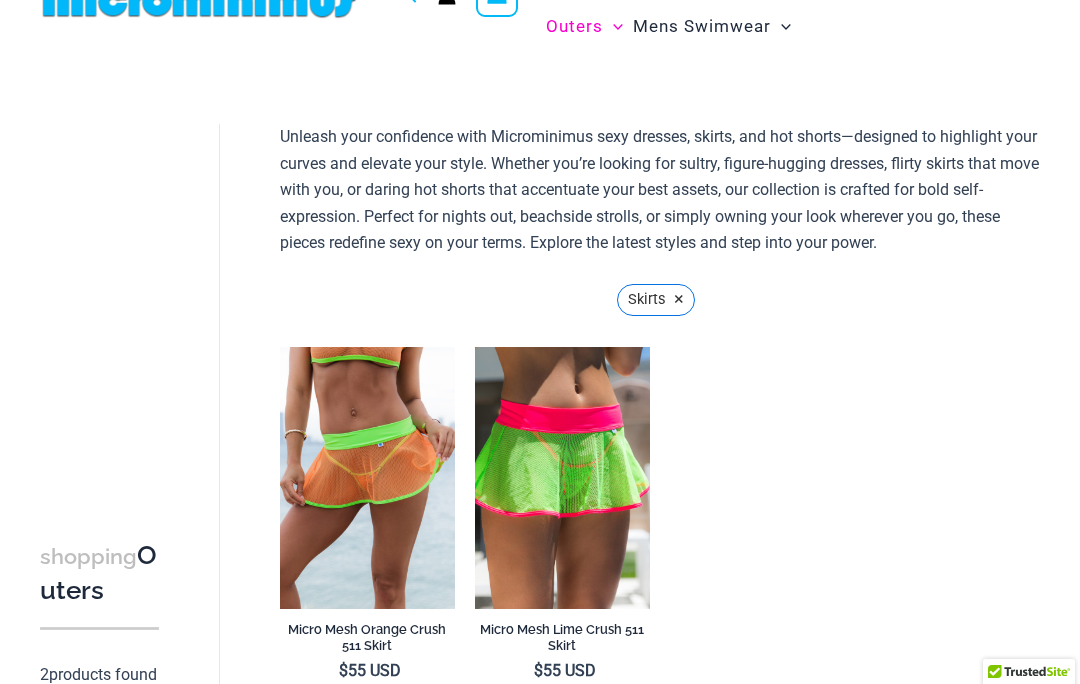 scroll, scrollTop: 192, scrollLeft: 0, axis: vertical 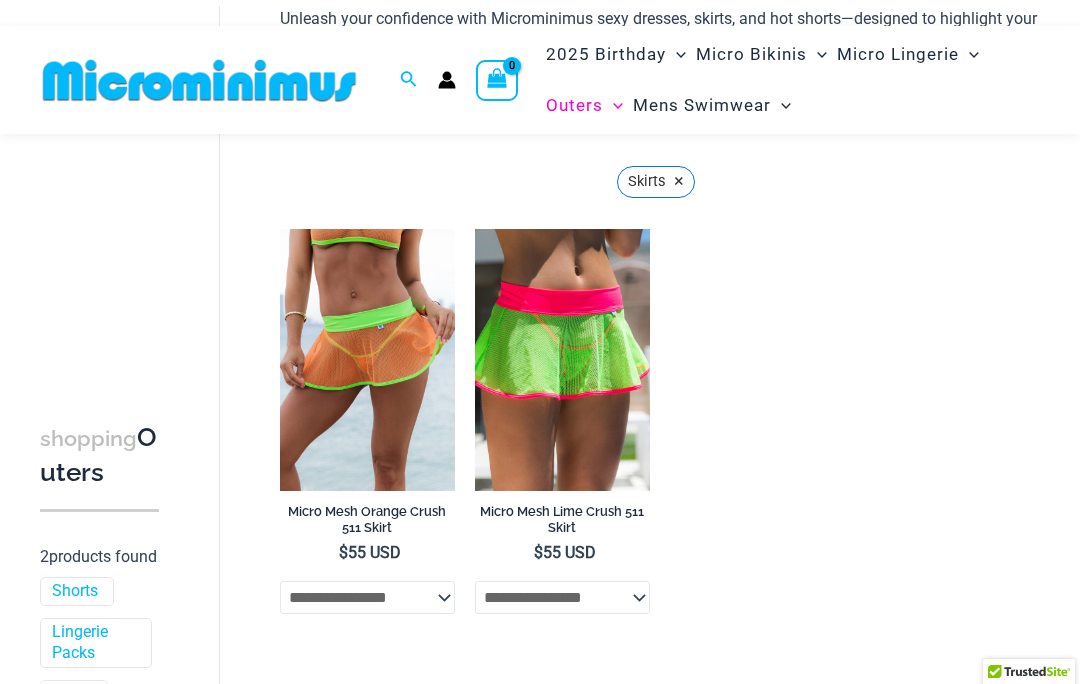 click at bounding box center [475, 229] 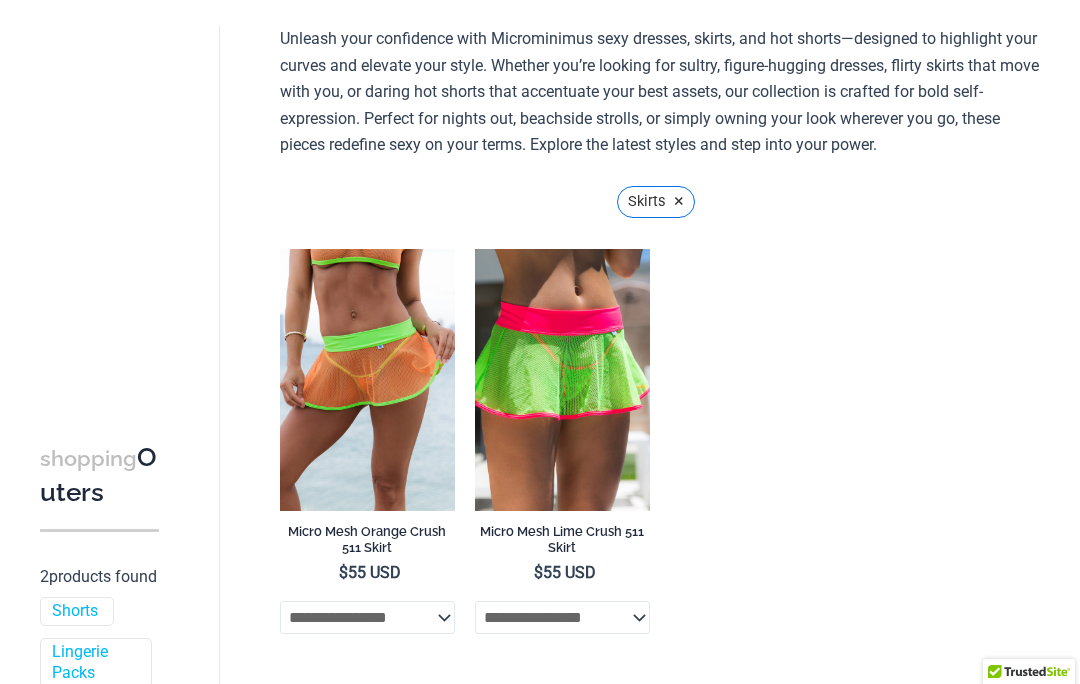 scroll, scrollTop: 280, scrollLeft: 0, axis: vertical 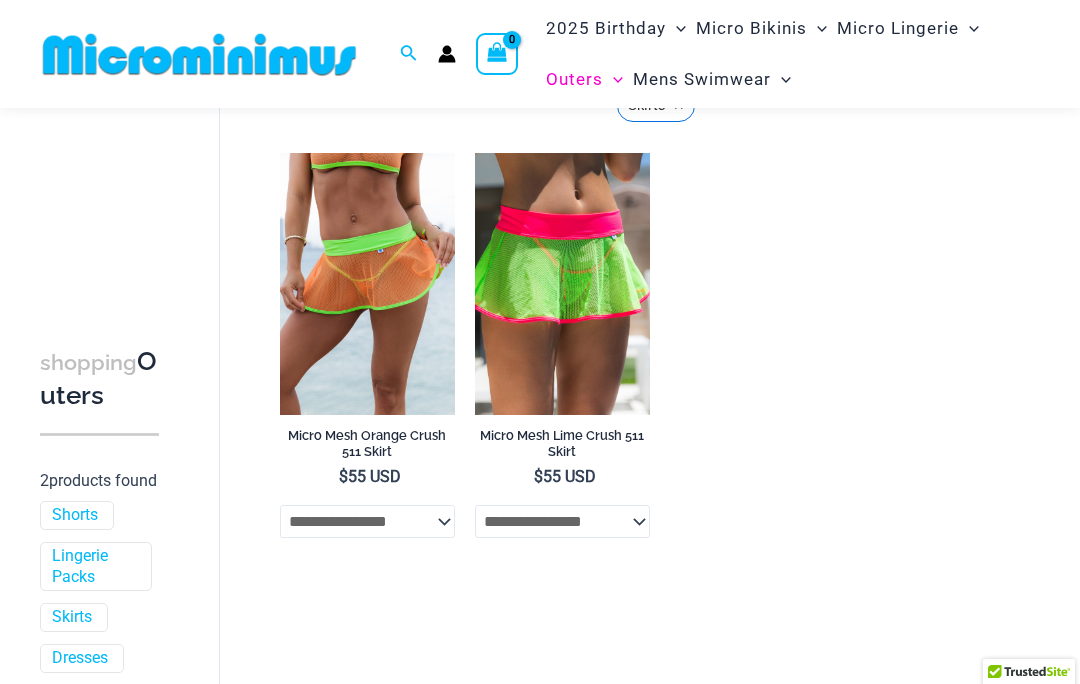 click on "Mens Swimwear" at bounding box center (702, 79) 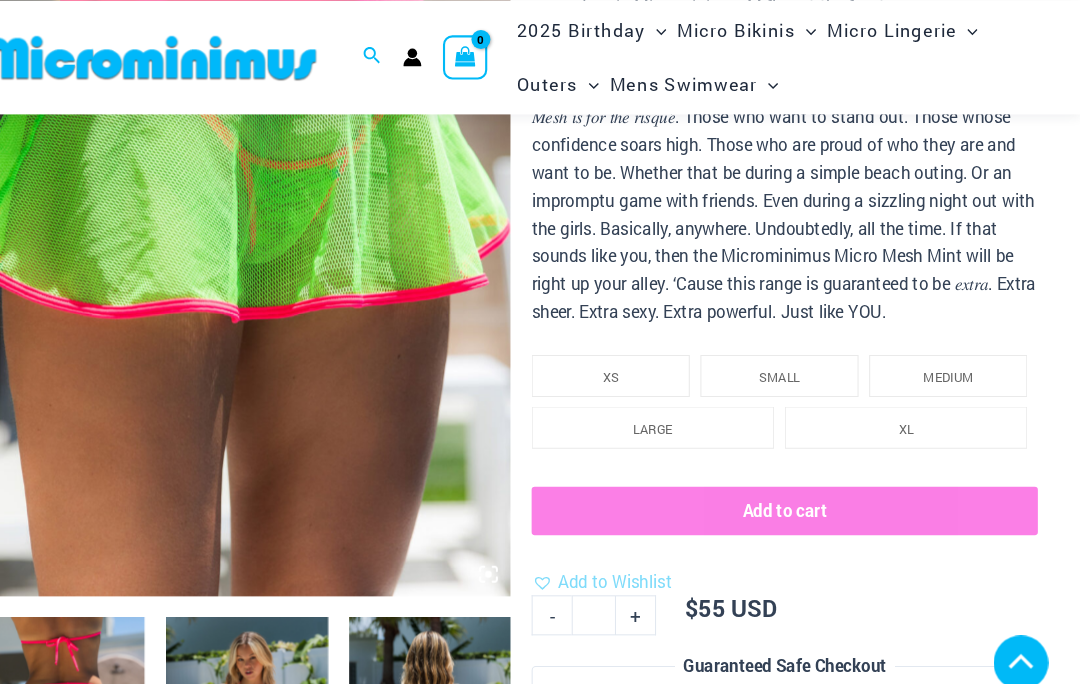 scroll, scrollTop: 318, scrollLeft: 0, axis: vertical 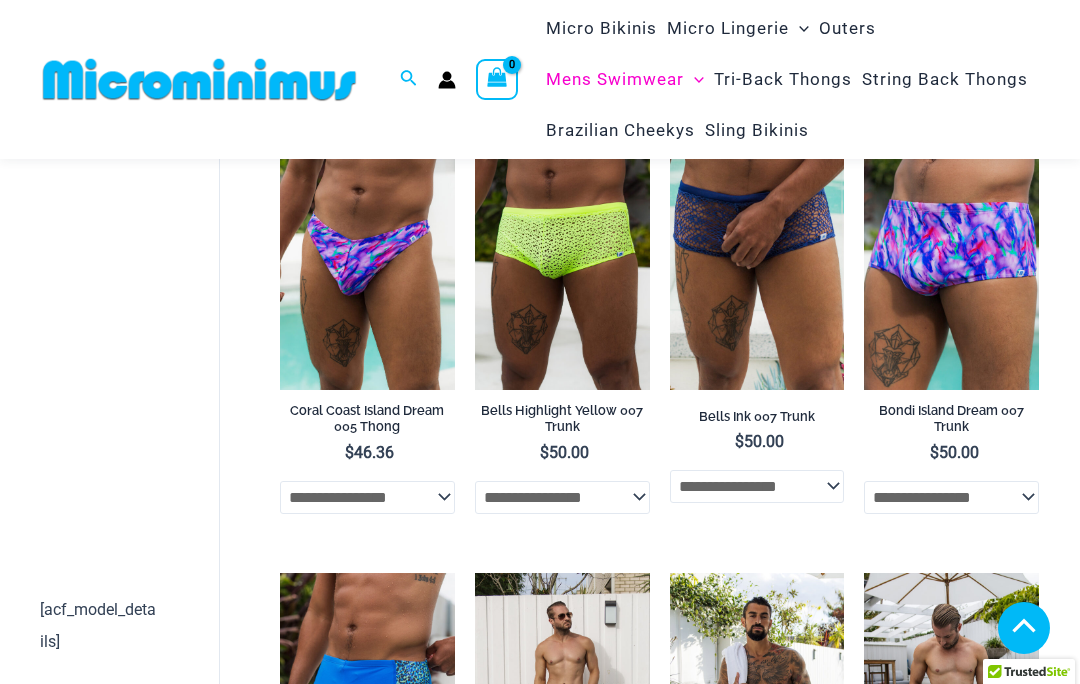 click at bounding box center [475, 128] 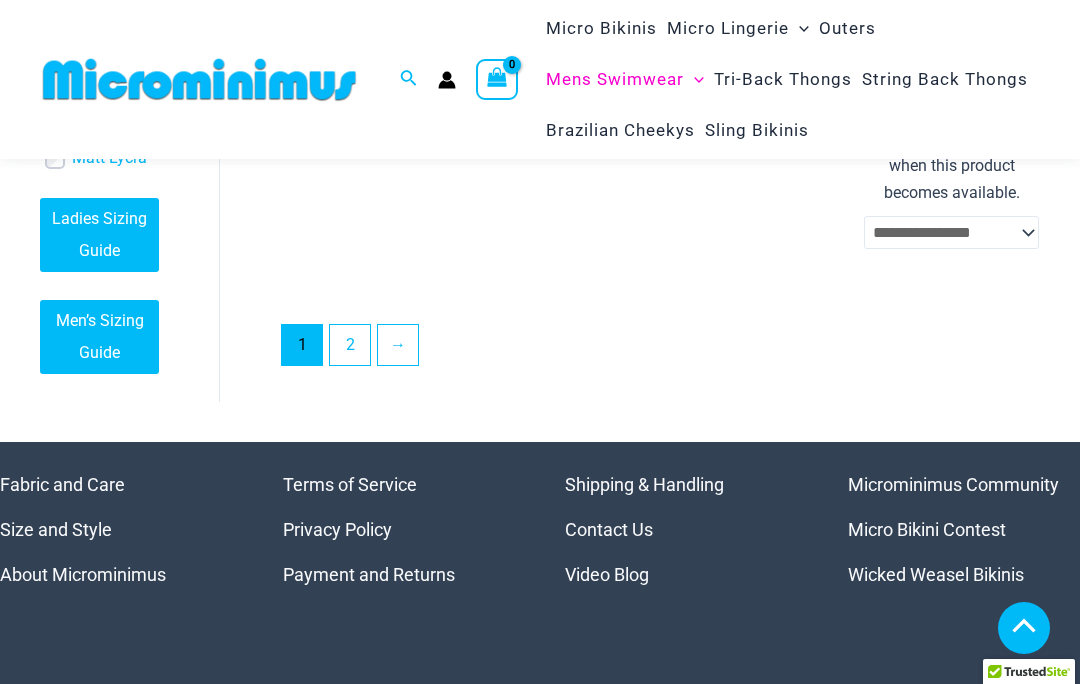 scroll, scrollTop: 4079, scrollLeft: 0, axis: vertical 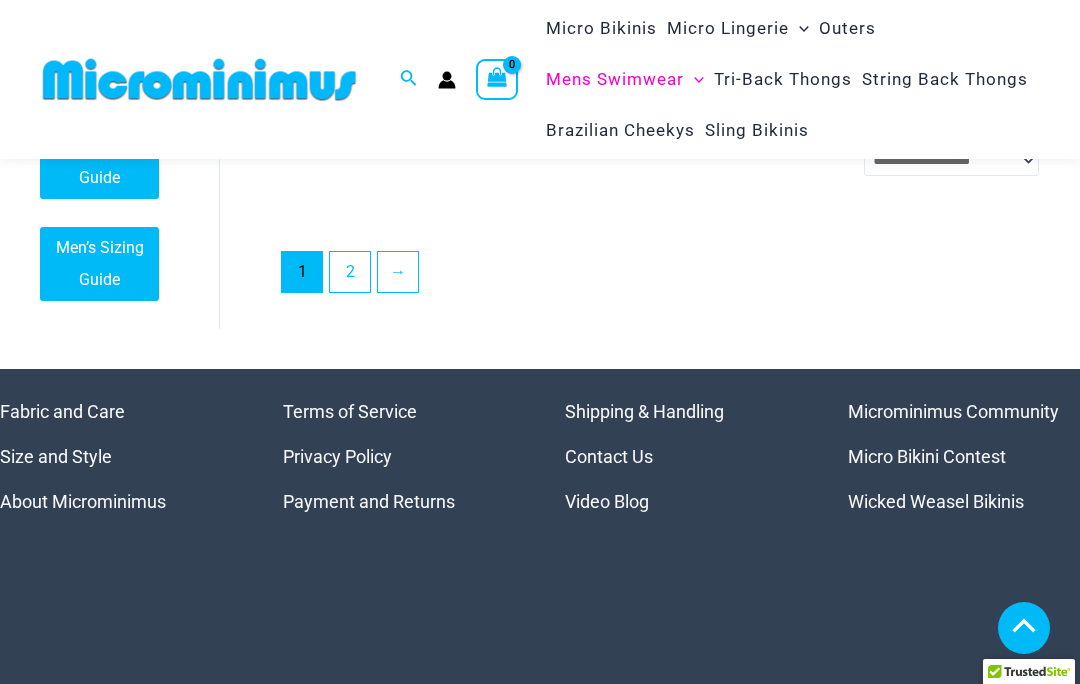 click on "2" at bounding box center [350, 272] 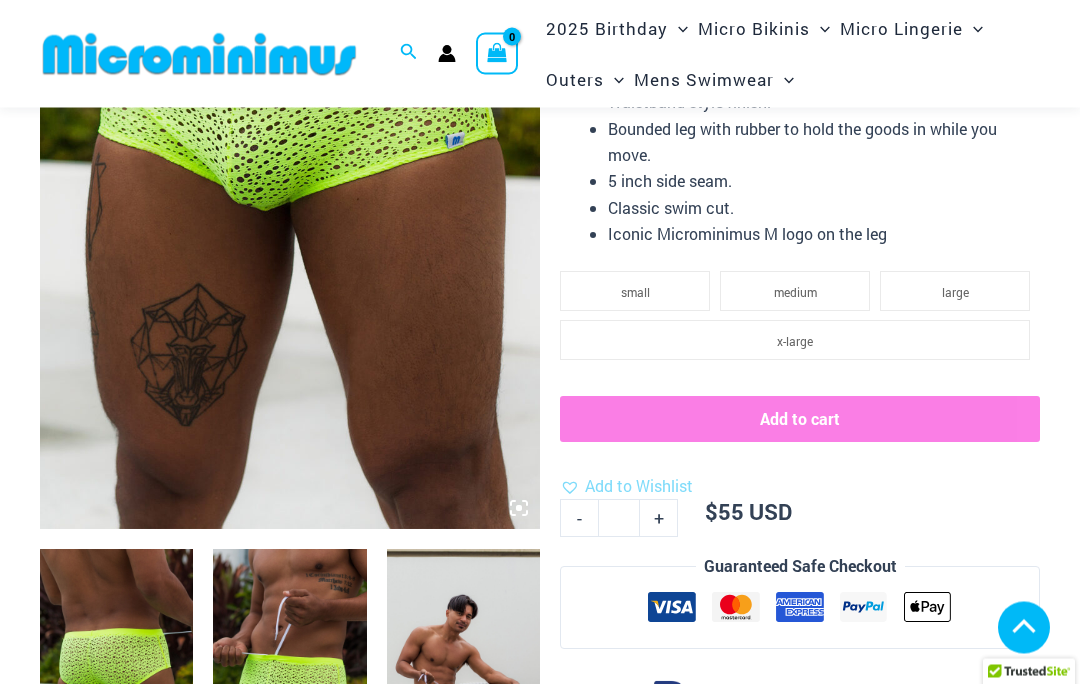 scroll, scrollTop: 395, scrollLeft: 0, axis: vertical 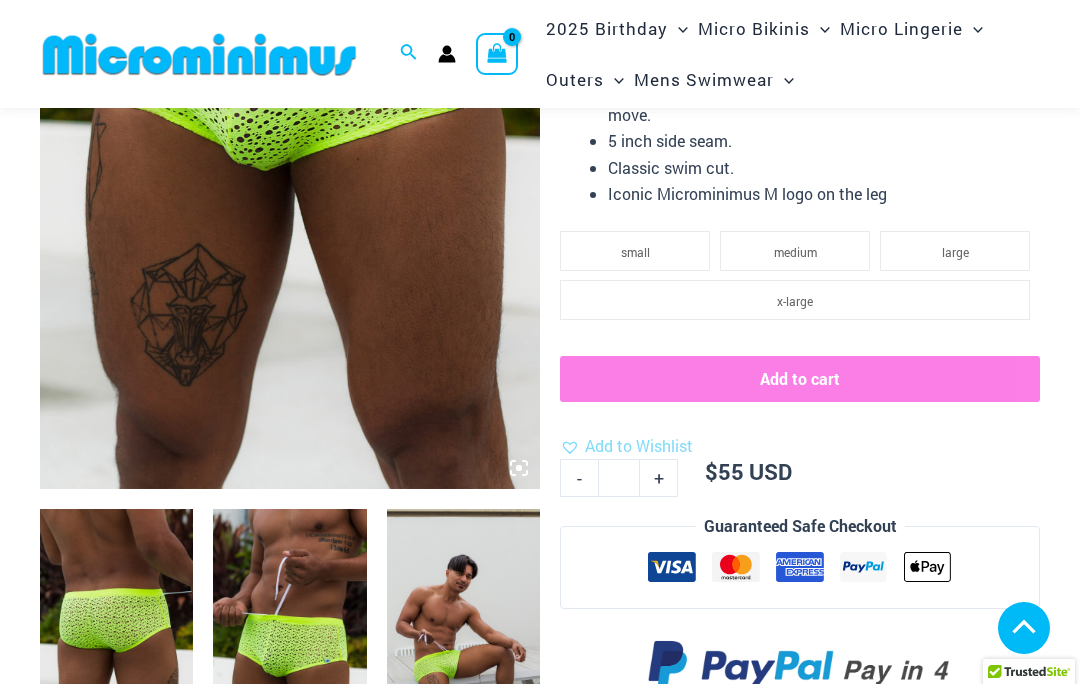 click at bounding box center [116, 624] 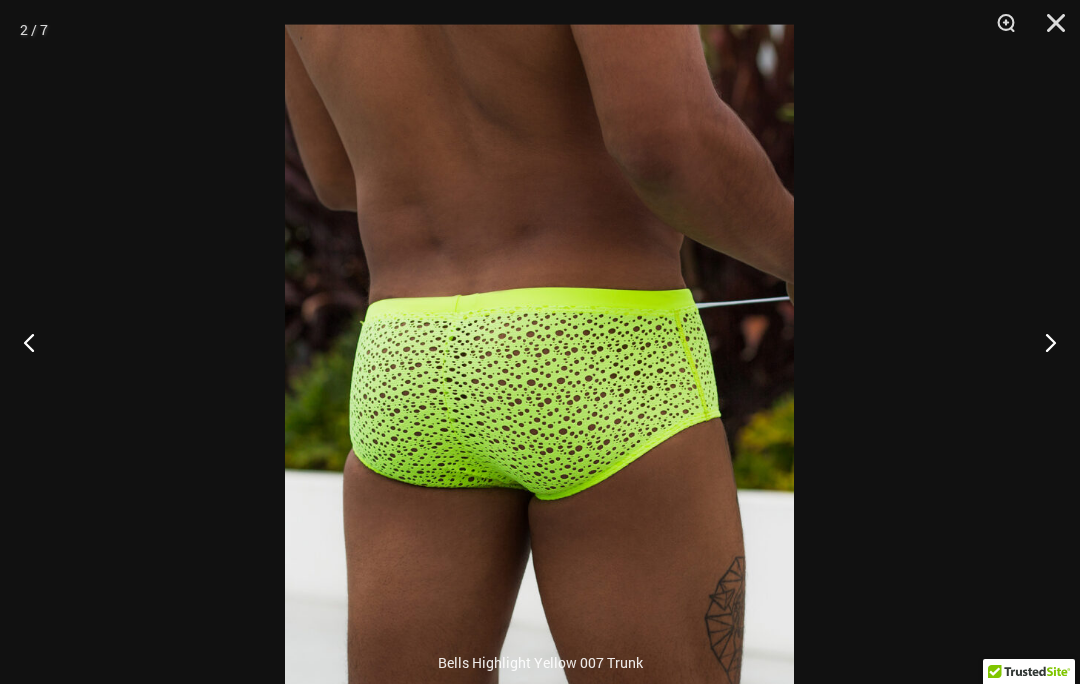 click at bounding box center [1042, 342] 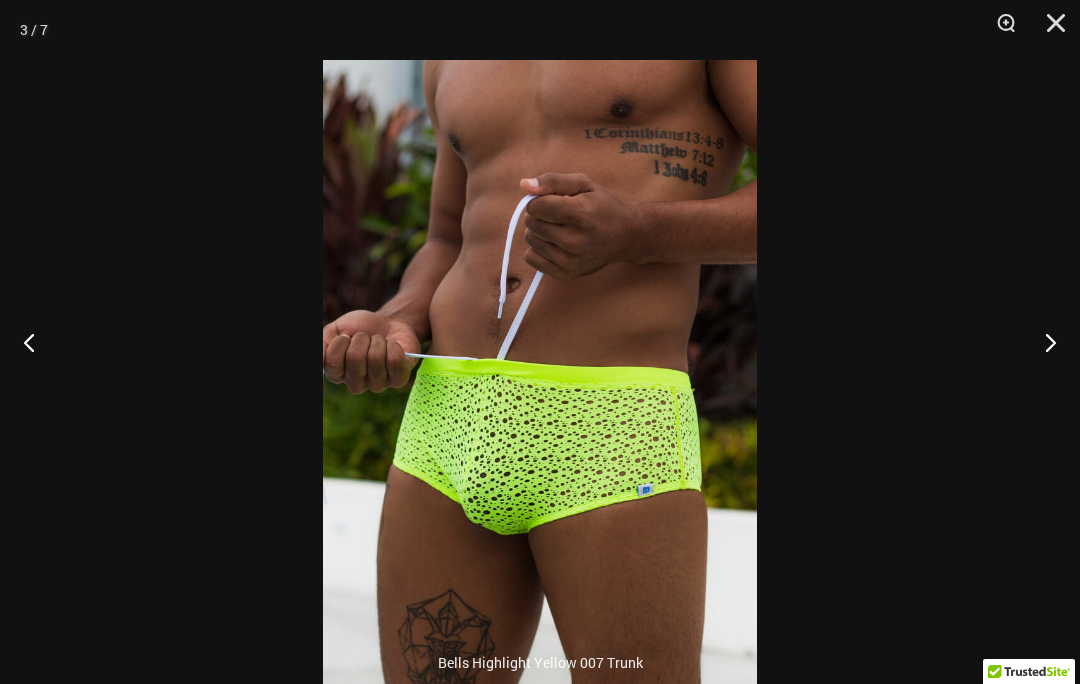 click at bounding box center (1042, 342) 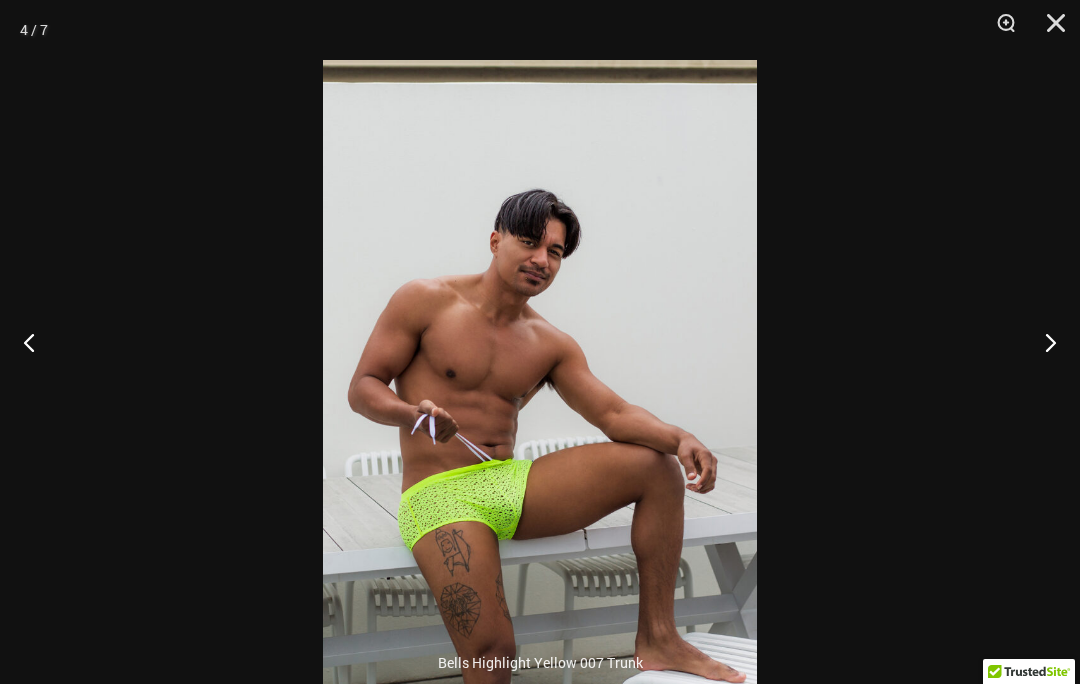 click at bounding box center [1049, 30] 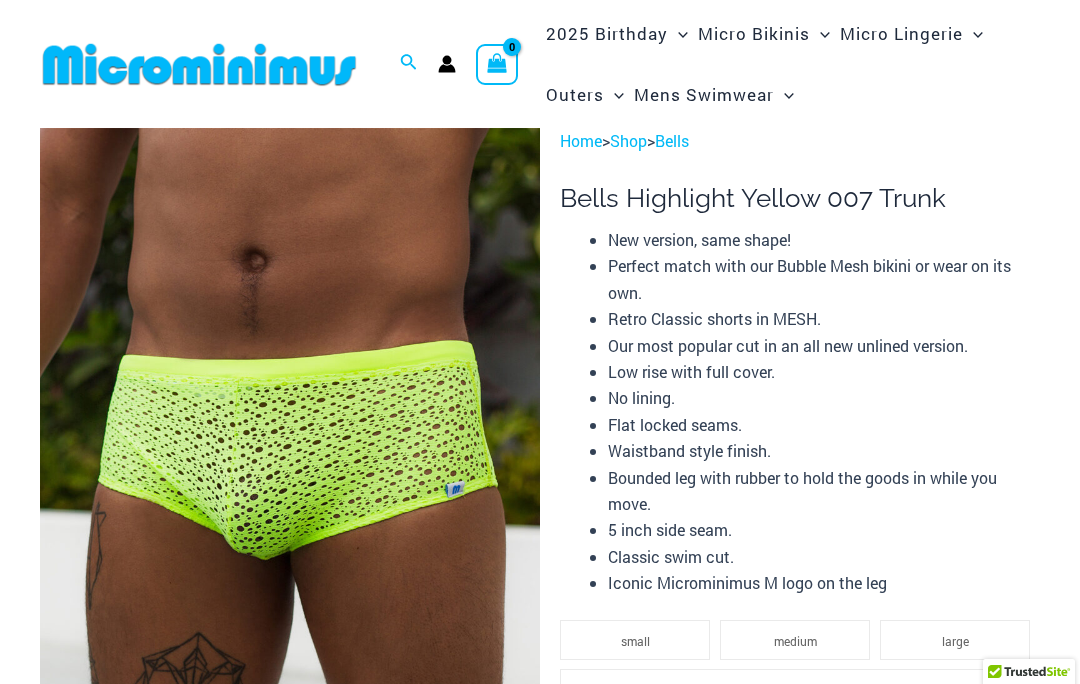 scroll, scrollTop: 0, scrollLeft: 0, axis: both 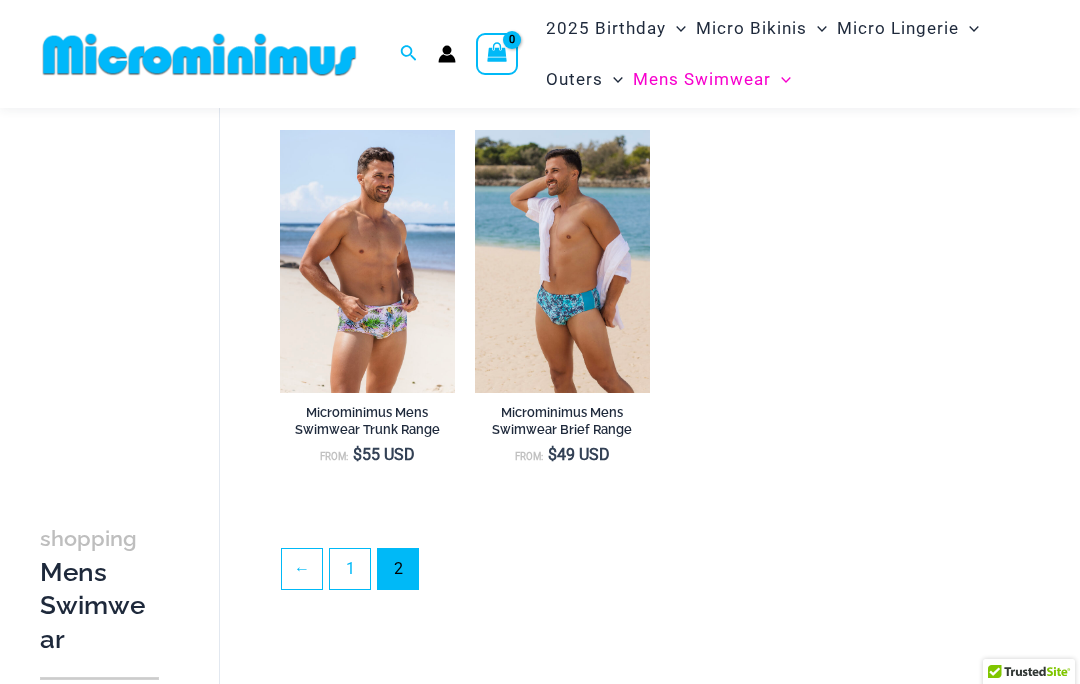 click on "1" at bounding box center [350, 569] 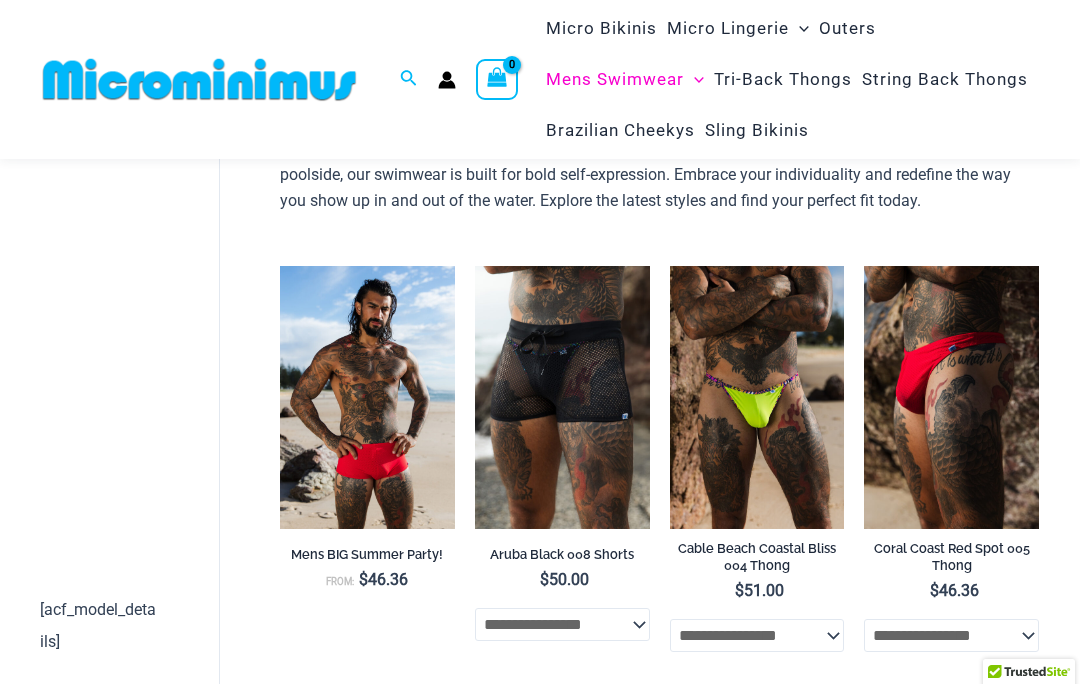 scroll, scrollTop: 171, scrollLeft: 0, axis: vertical 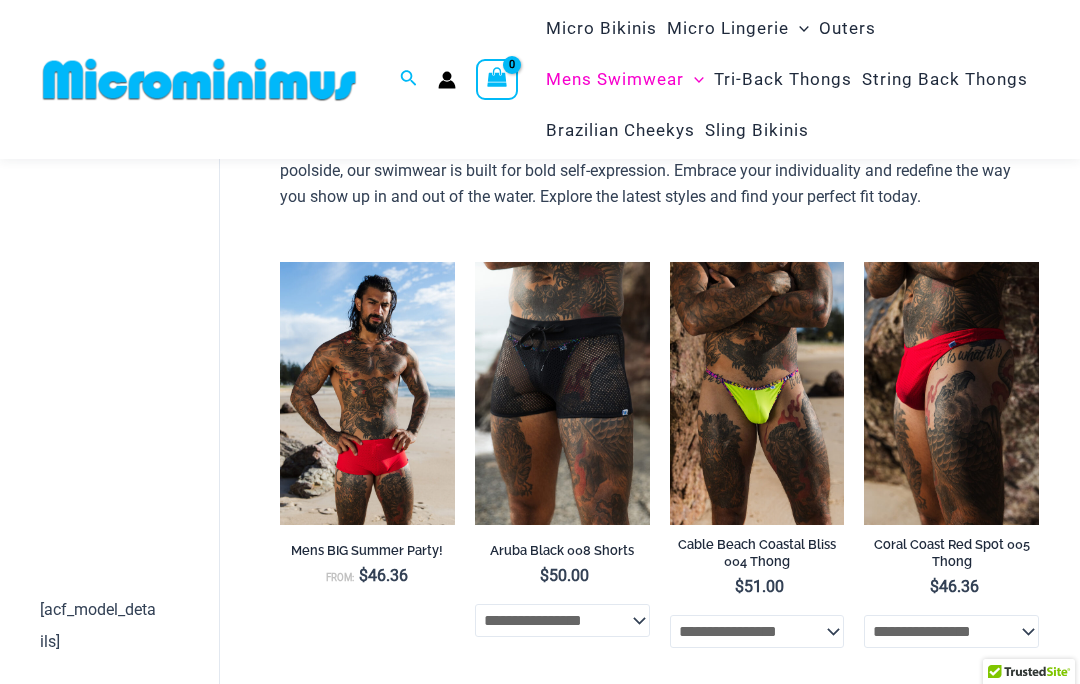 click at bounding box center (475, 262) 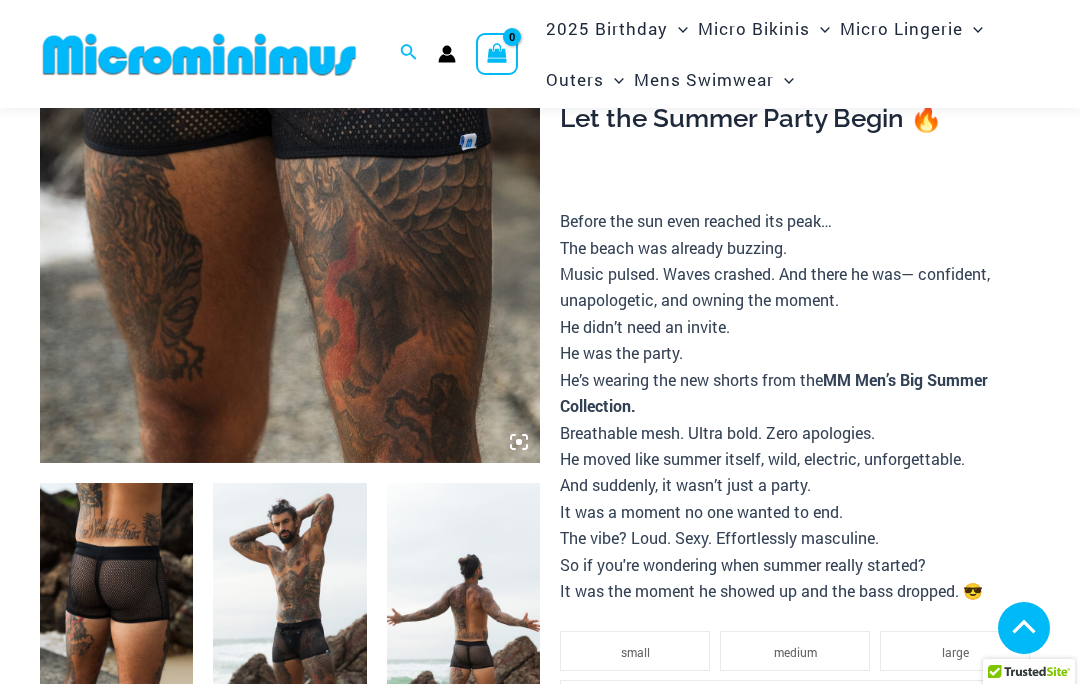 scroll, scrollTop: 424, scrollLeft: 0, axis: vertical 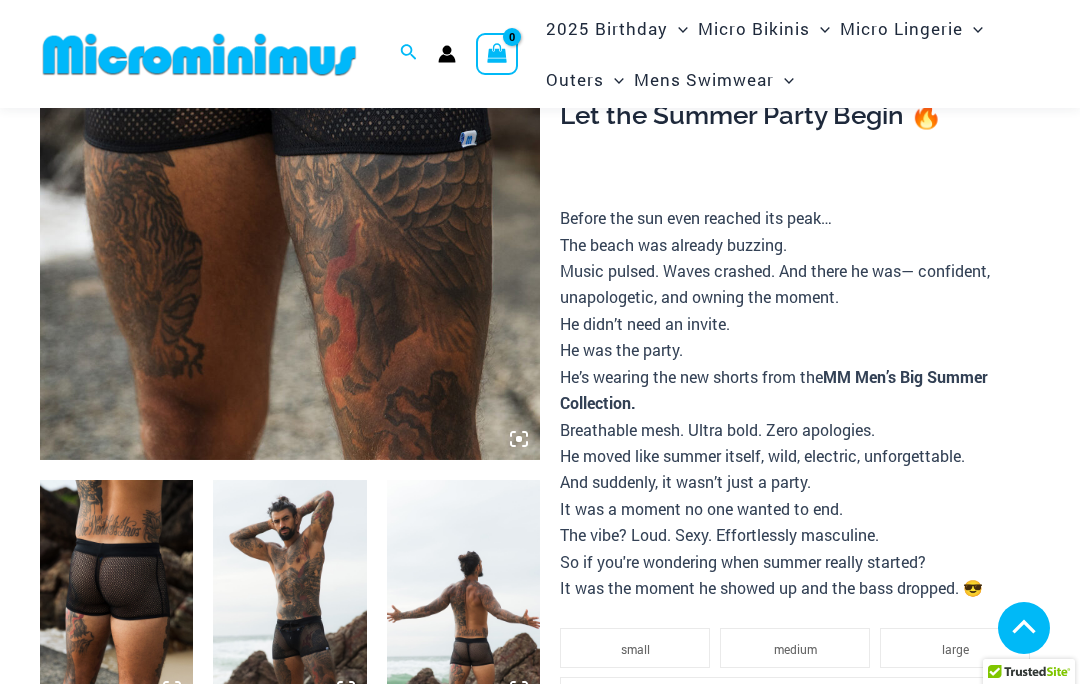 click 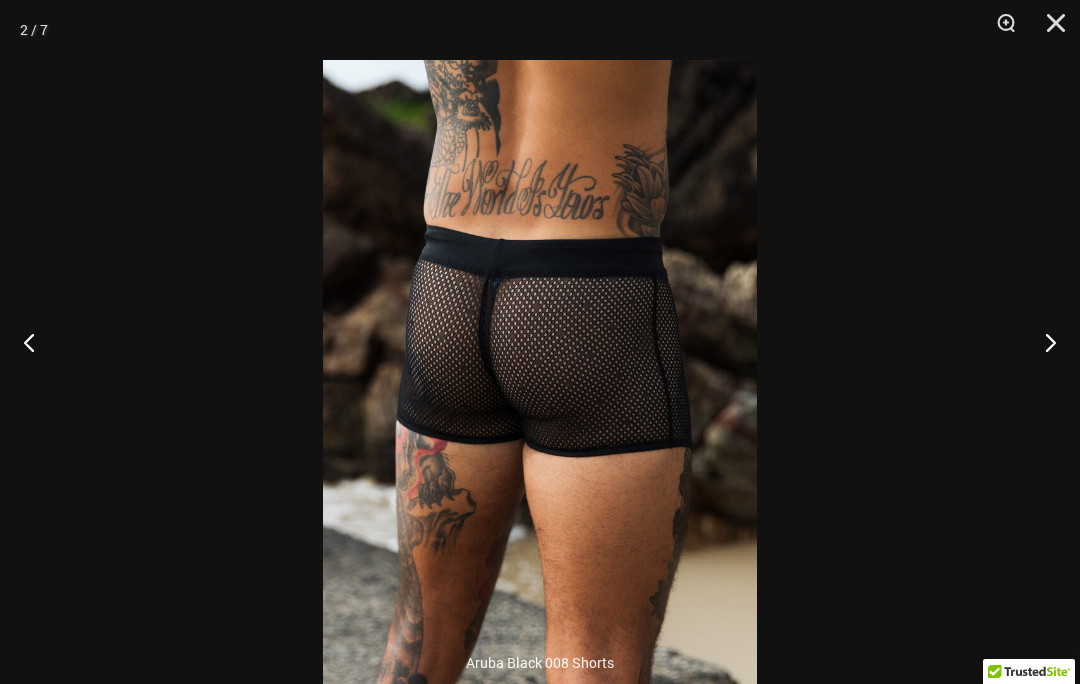 click at bounding box center [1042, 342] 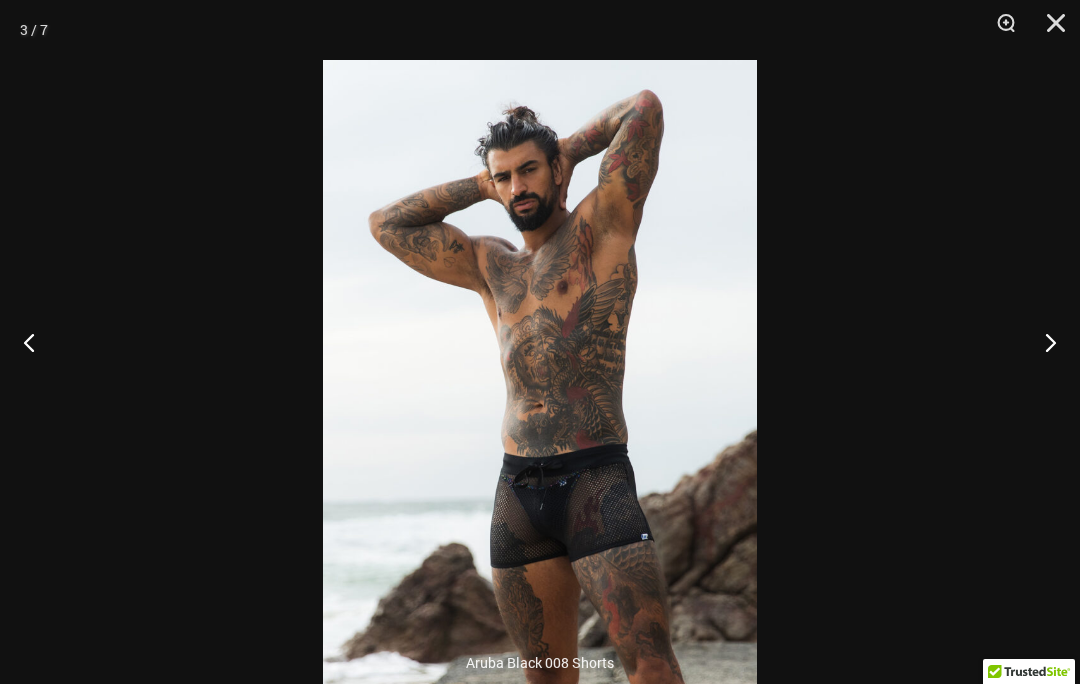 click at bounding box center [1042, 342] 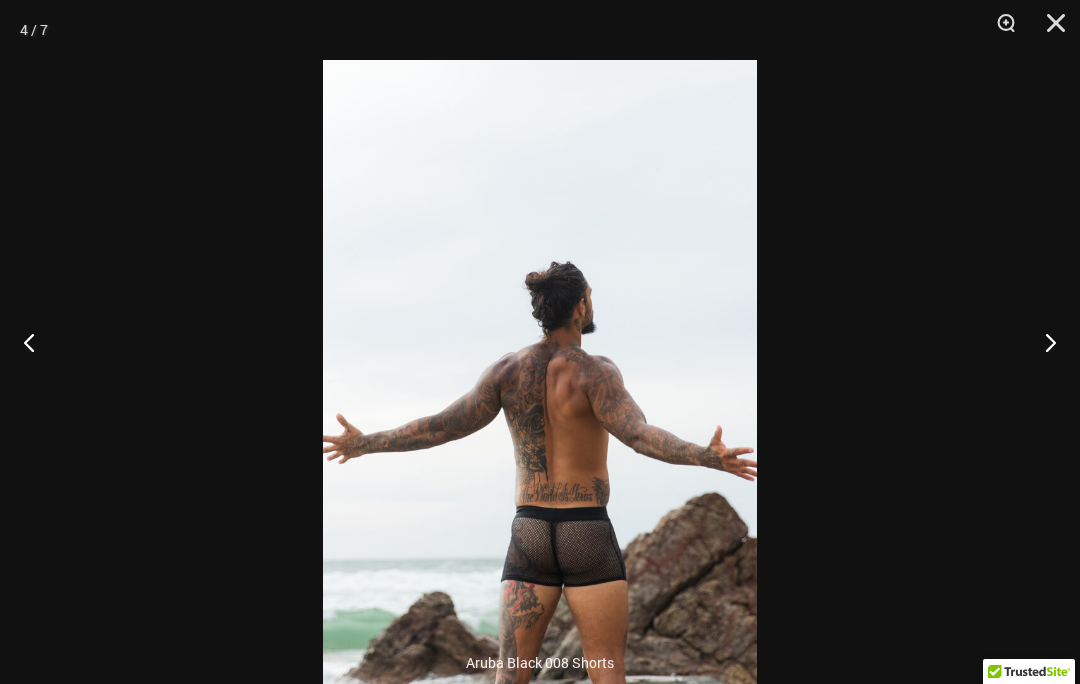 click at bounding box center (1042, 342) 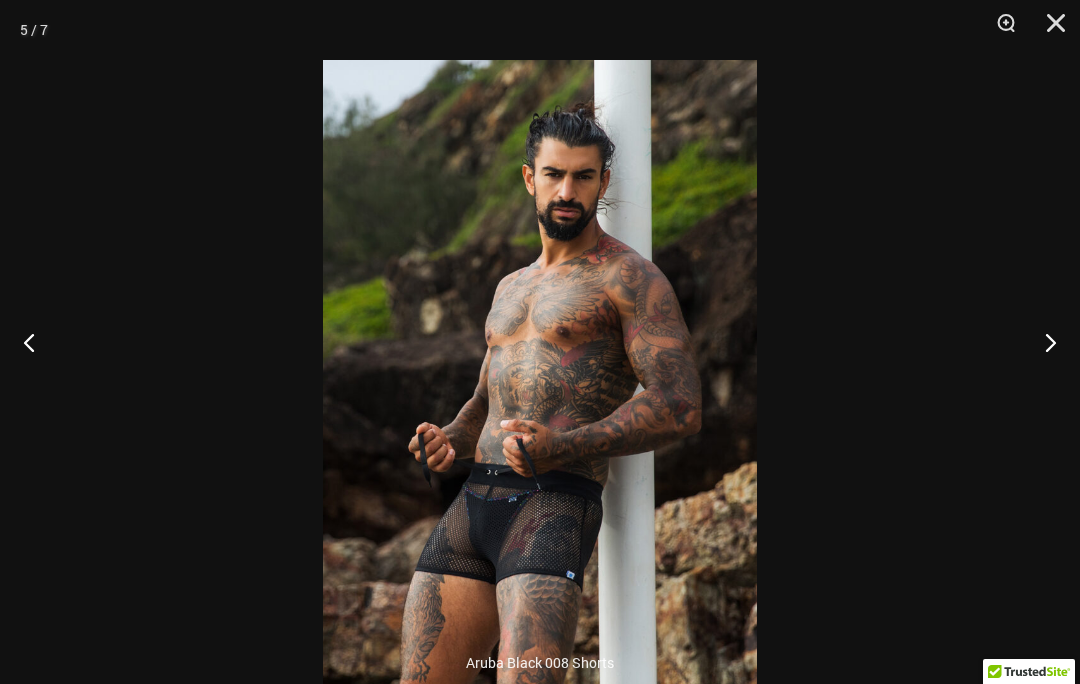click at bounding box center (1042, 342) 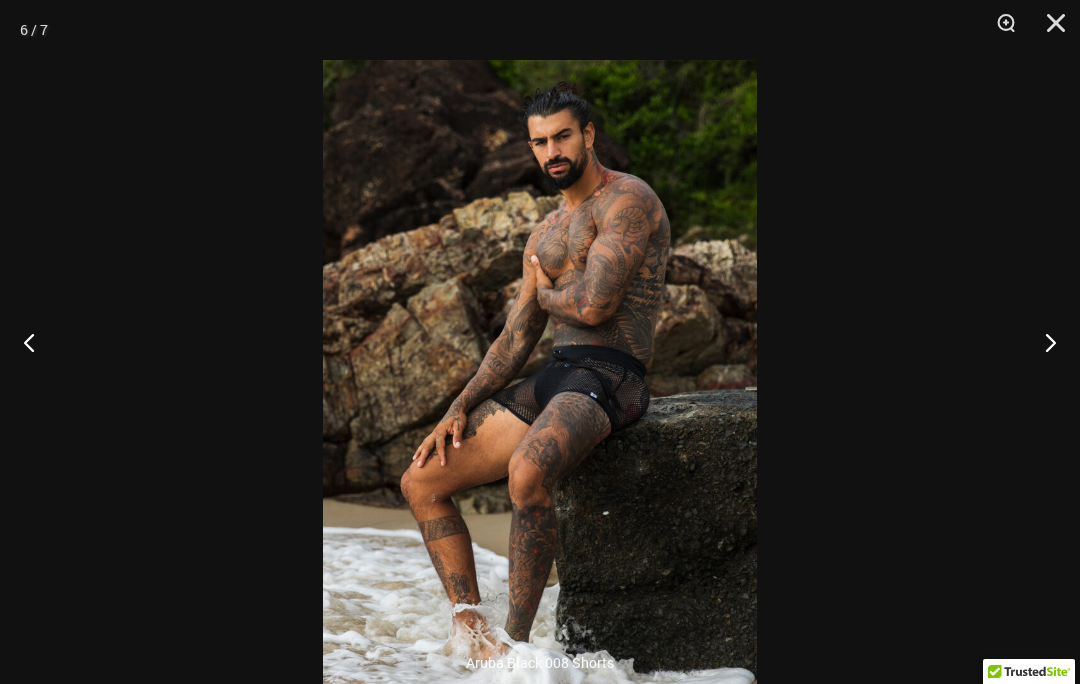 click at bounding box center (1042, 342) 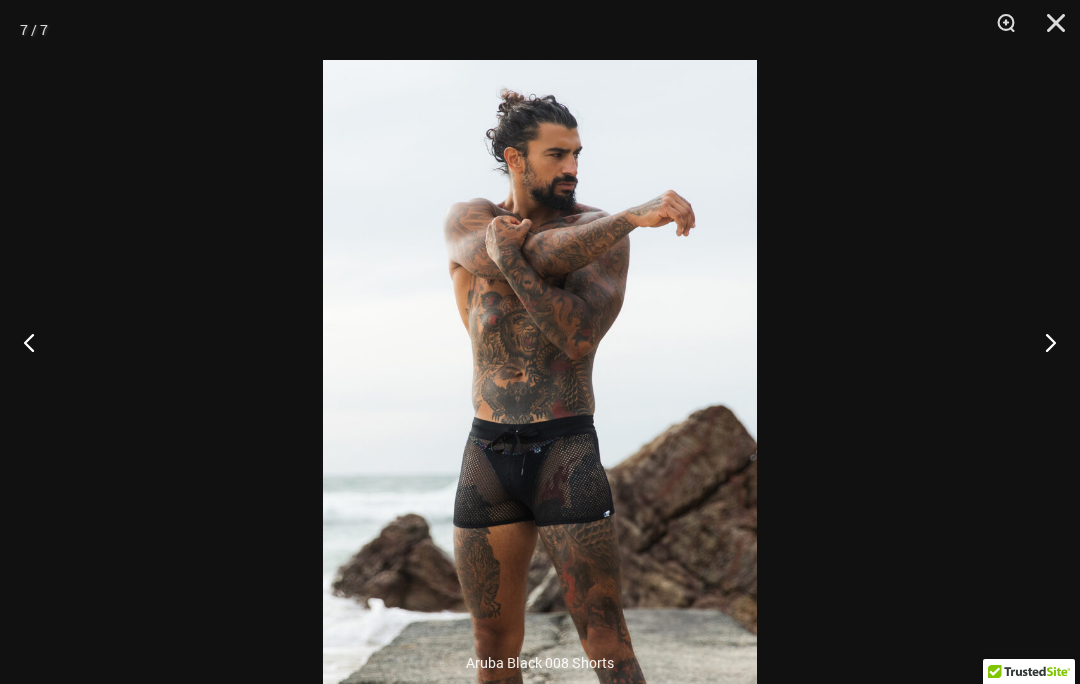 click at bounding box center [1042, 342] 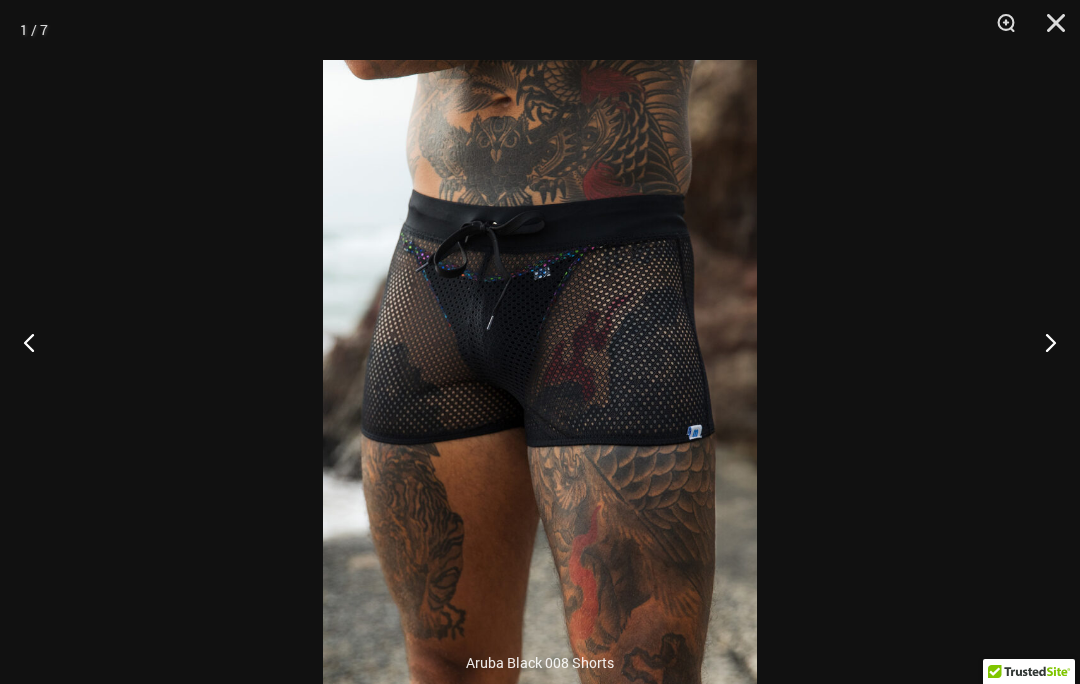click at bounding box center (1049, 30) 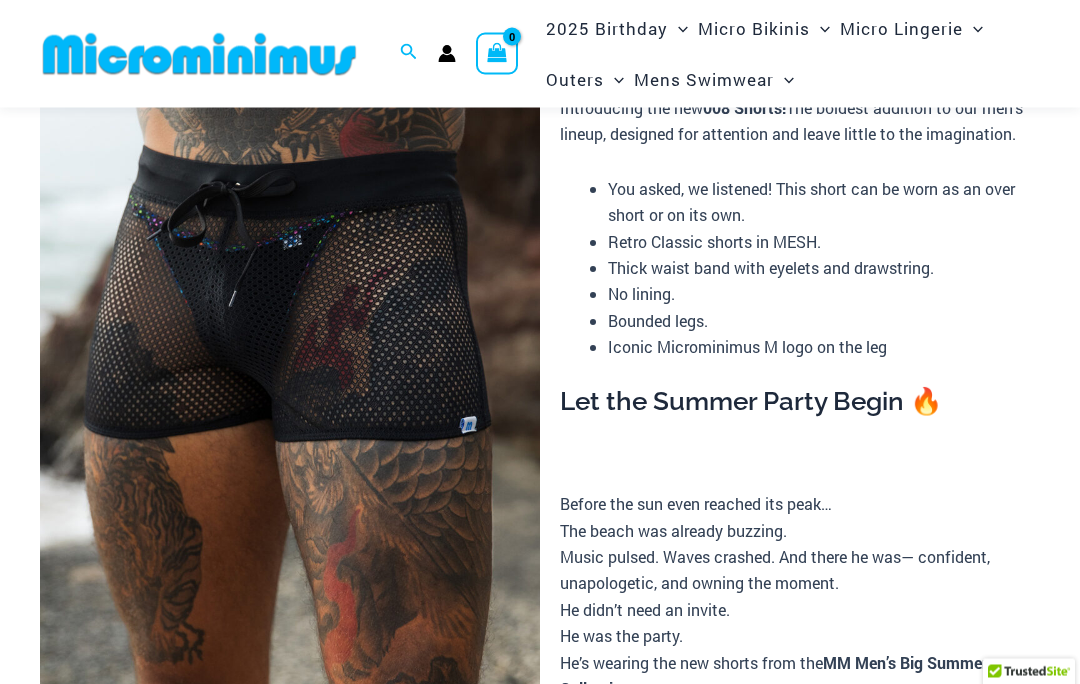 scroll, scrollTop: 127, scrollLeft: 0, axis: vertical 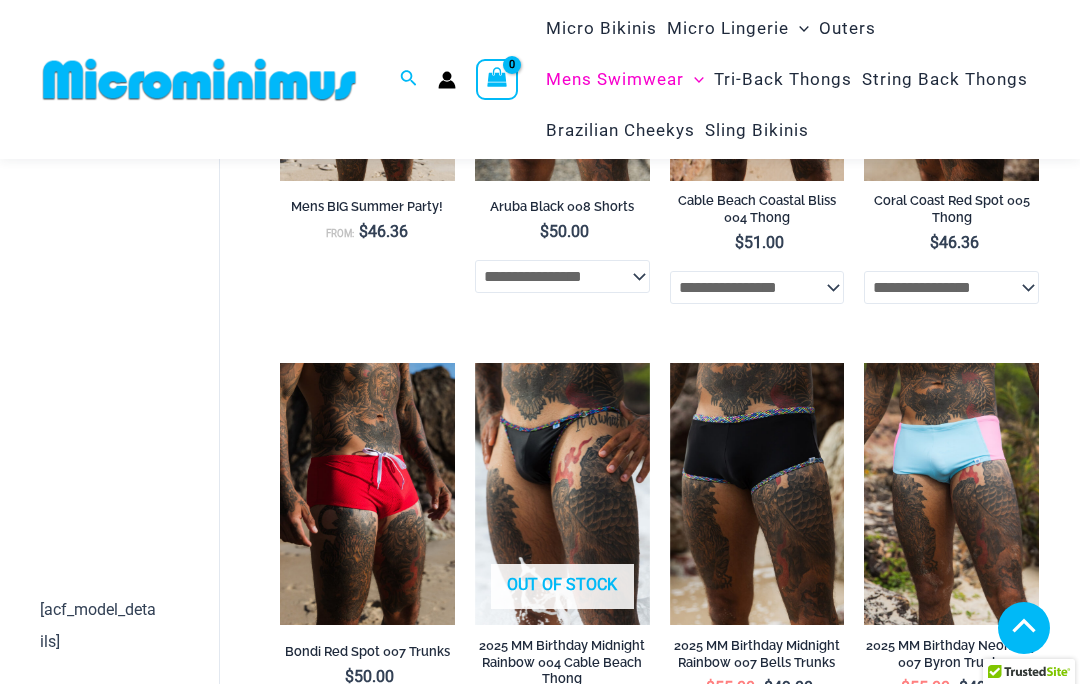 click on "2025 MM Birthday Midnight Rainbow 004 Cable Beach Thong" at bounding box center [562, 663] 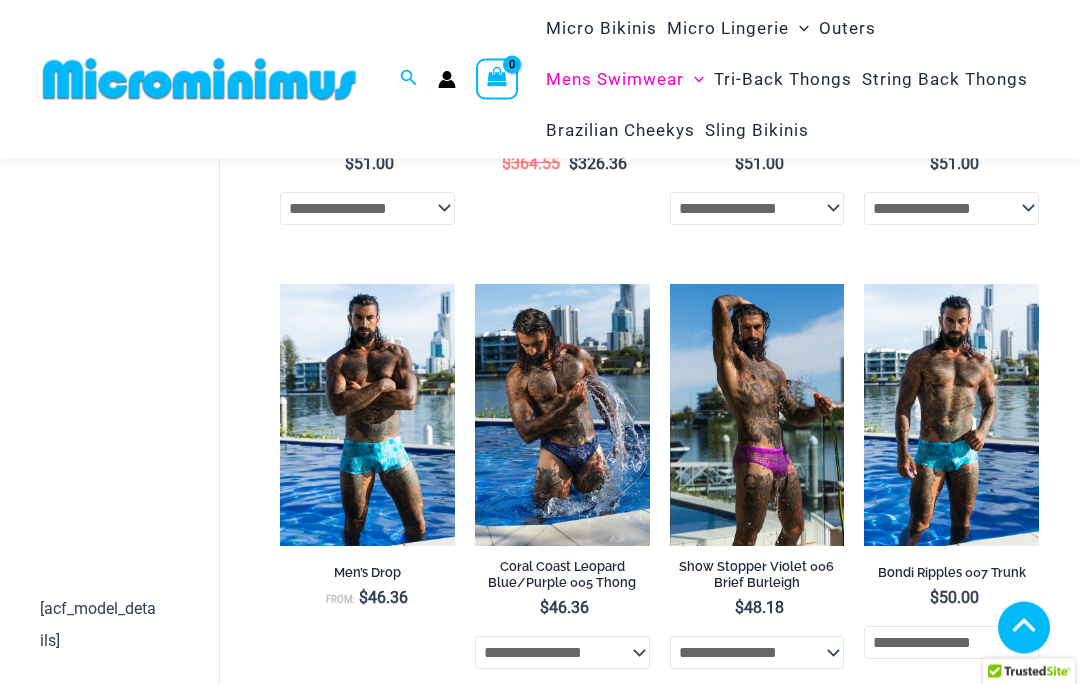 scroll, scrollTop: 2051, scrollLeft: 0, axis: vertical 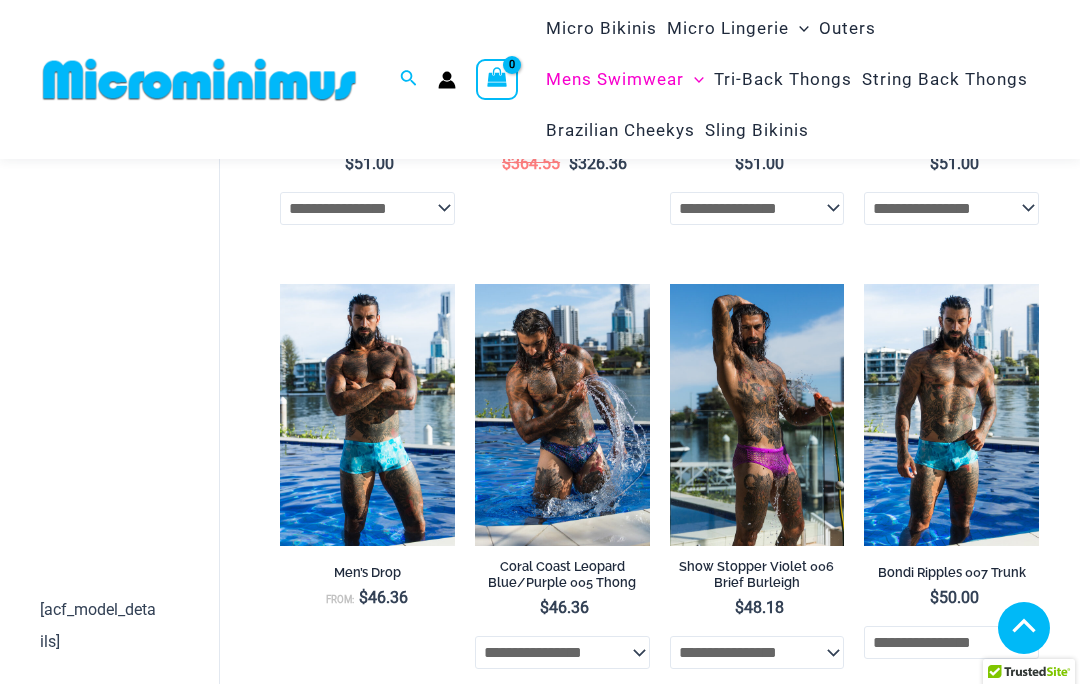 click at bounding box center (280, 284) 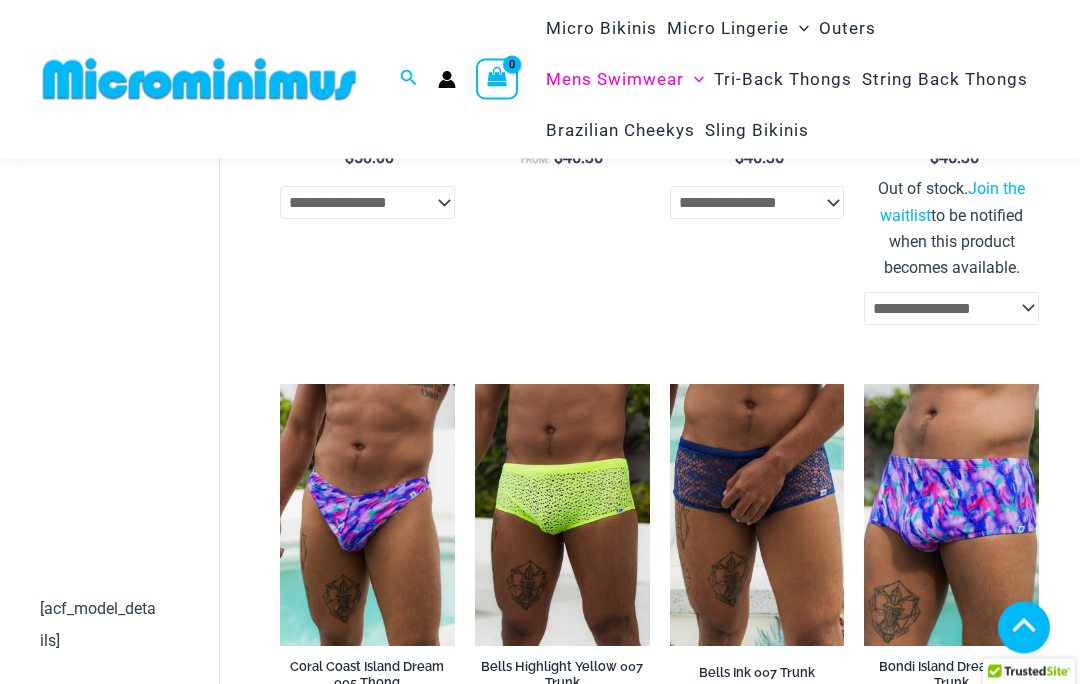 scroll, scrollTop: 2946, scrollLeft: 0, axis: vertical 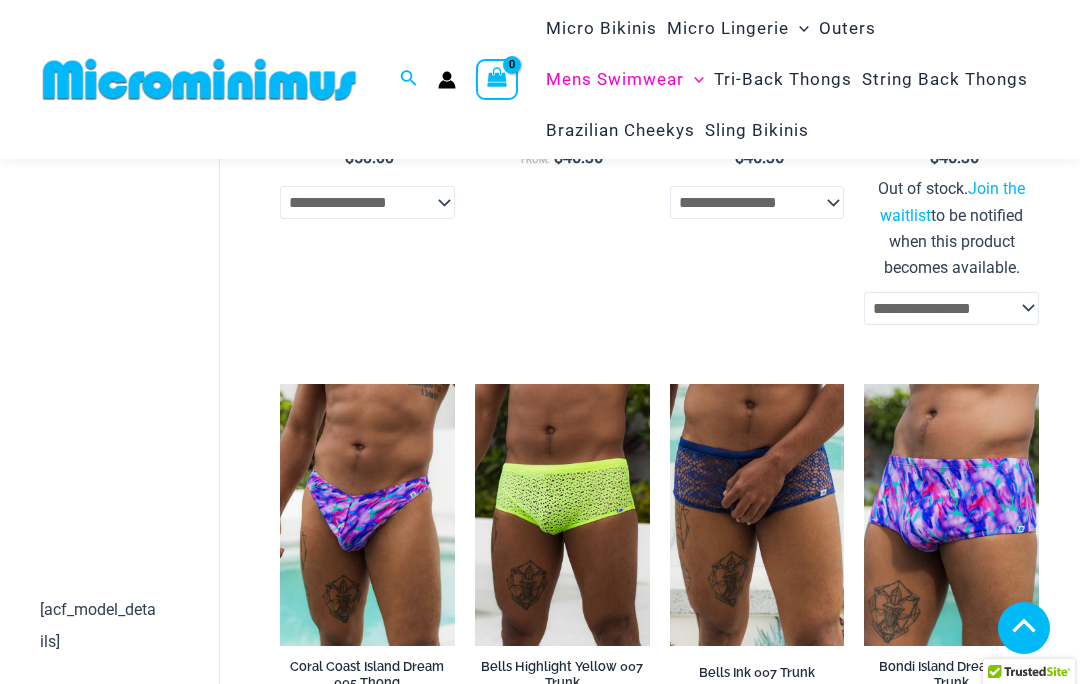 click at bounding box center (670, 384) 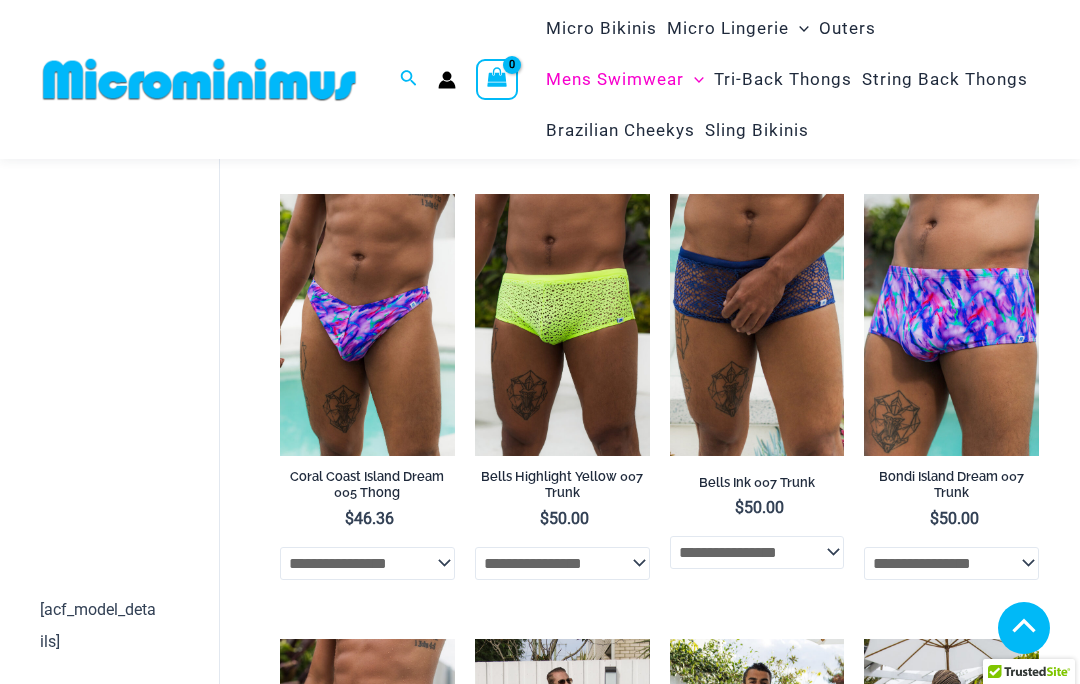 scroll, scrollTop: 3134, scrollLeft: 0, axis: vertical 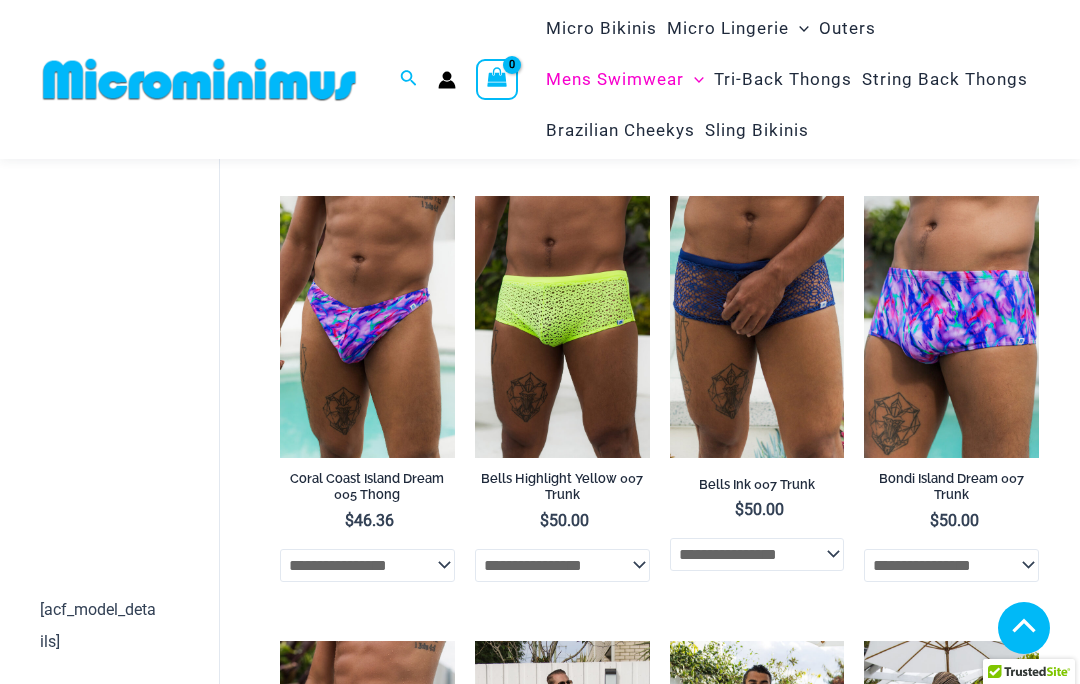 click at bounding box center [670, 196] 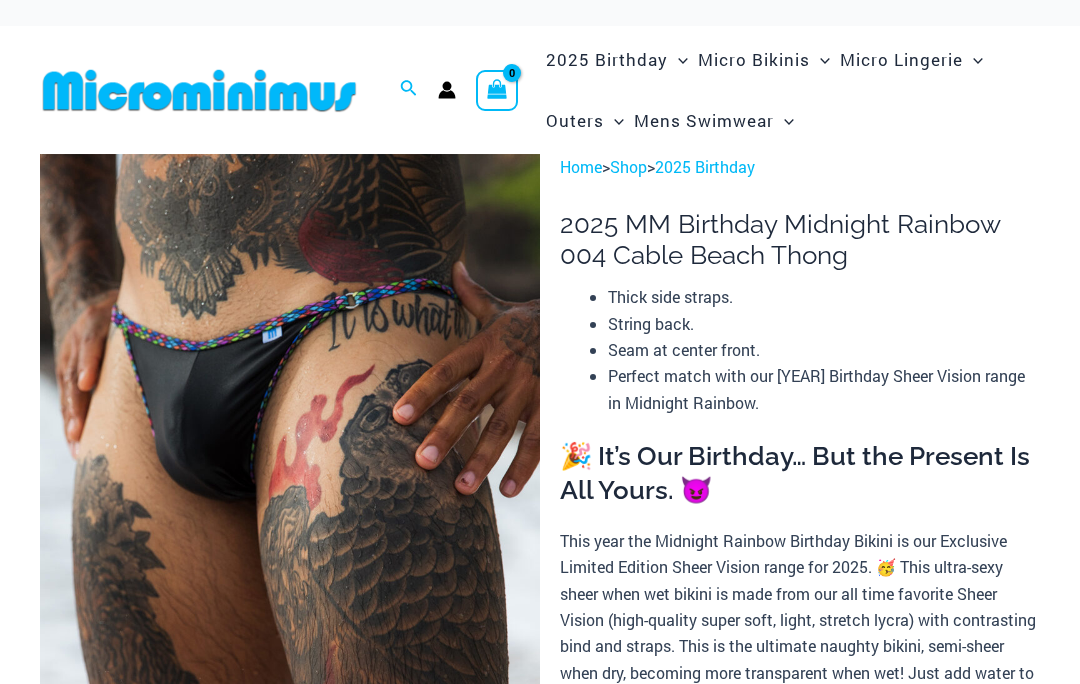 scroll, scrollTop: 0, scrollLeft: 0, axis: both 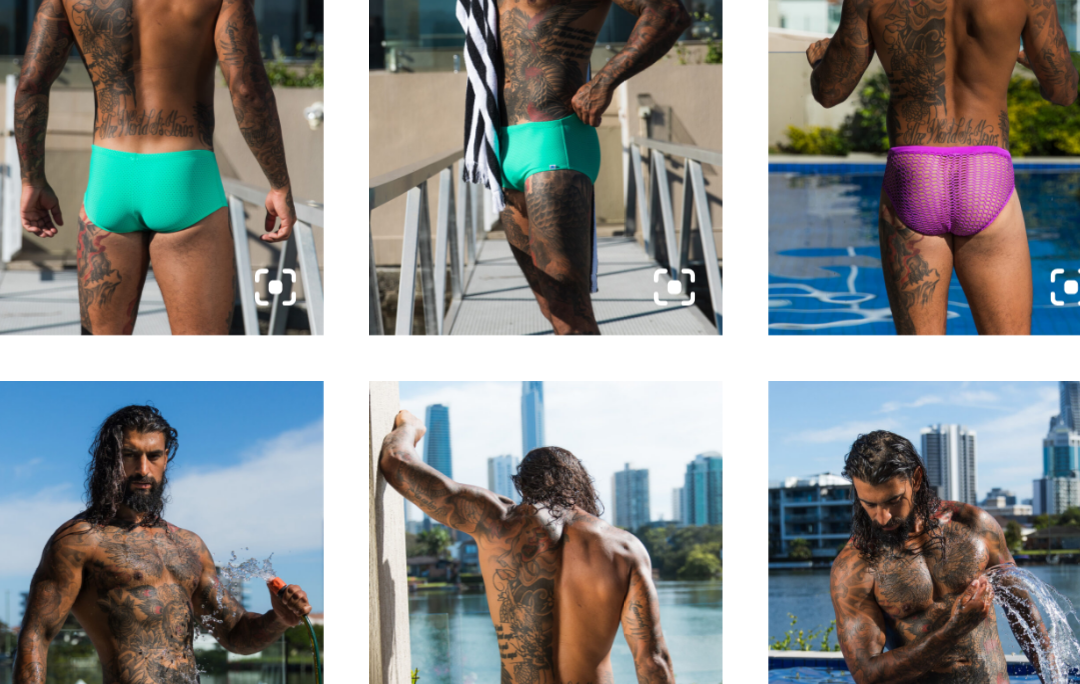 click at bounding box center [463, 235] 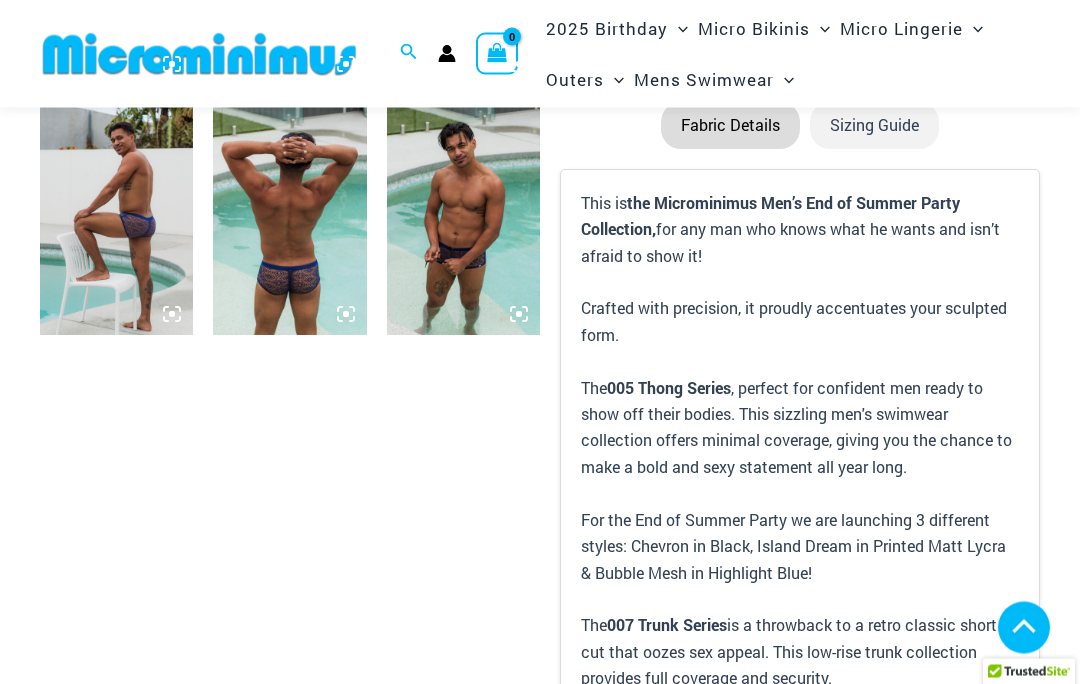 scroll, scrollTop: 1003, scrollLeft: 0, axis: vertical 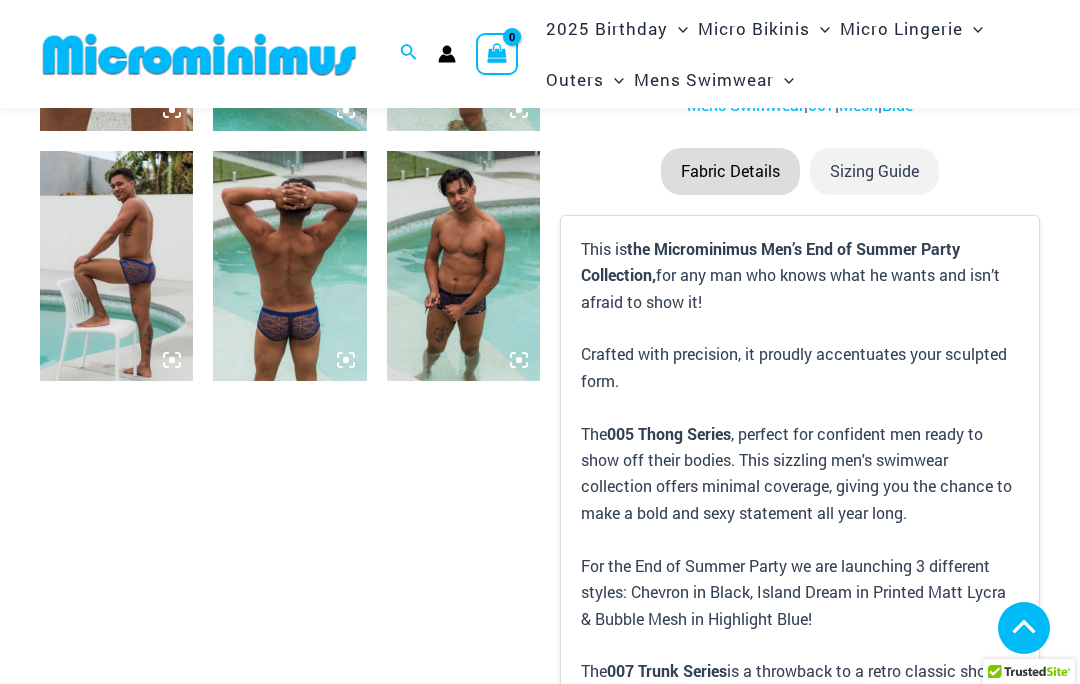 click at bounding box center (463, 266) 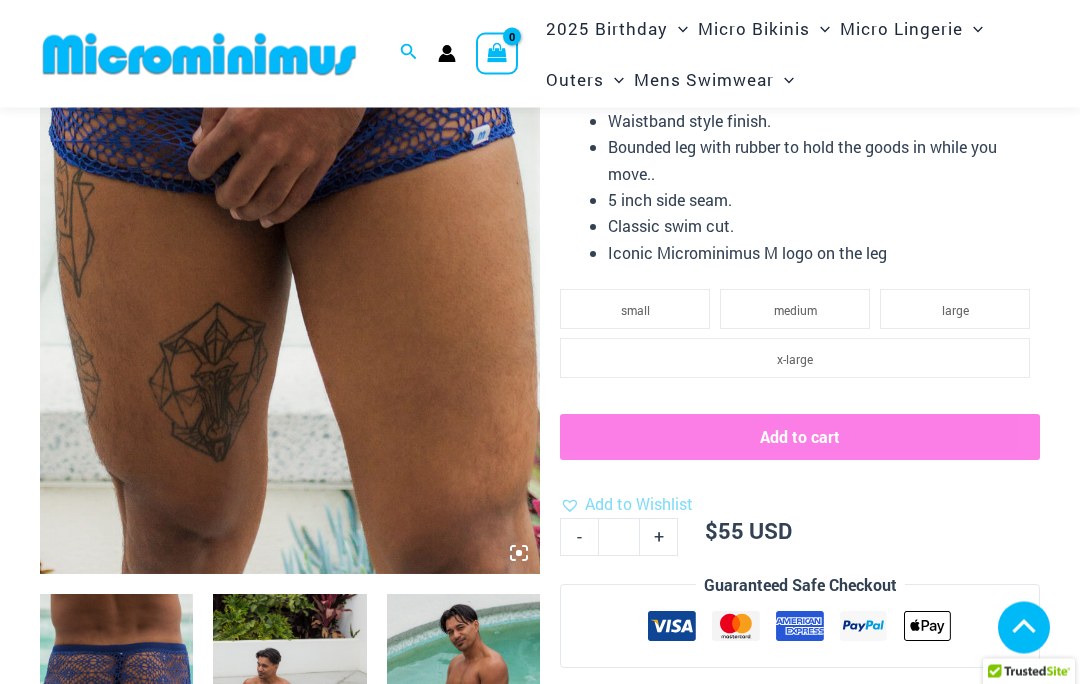 scroll, scrollTop: 321, scrollLeft: 0, axis: vertical 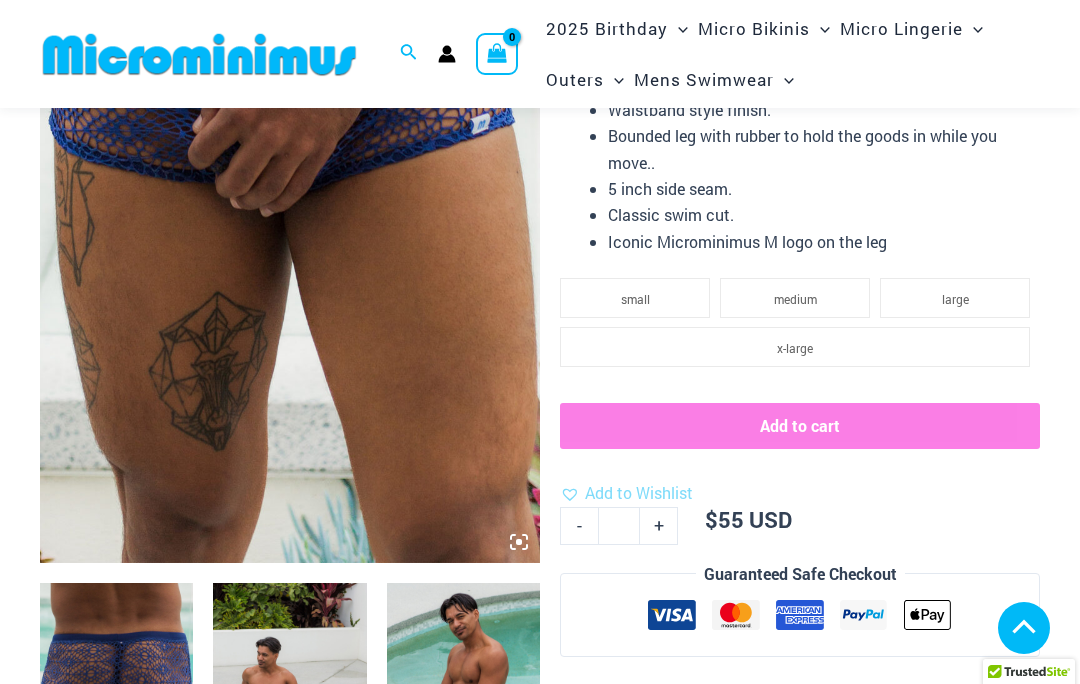 click at bounding box center [116, 698] 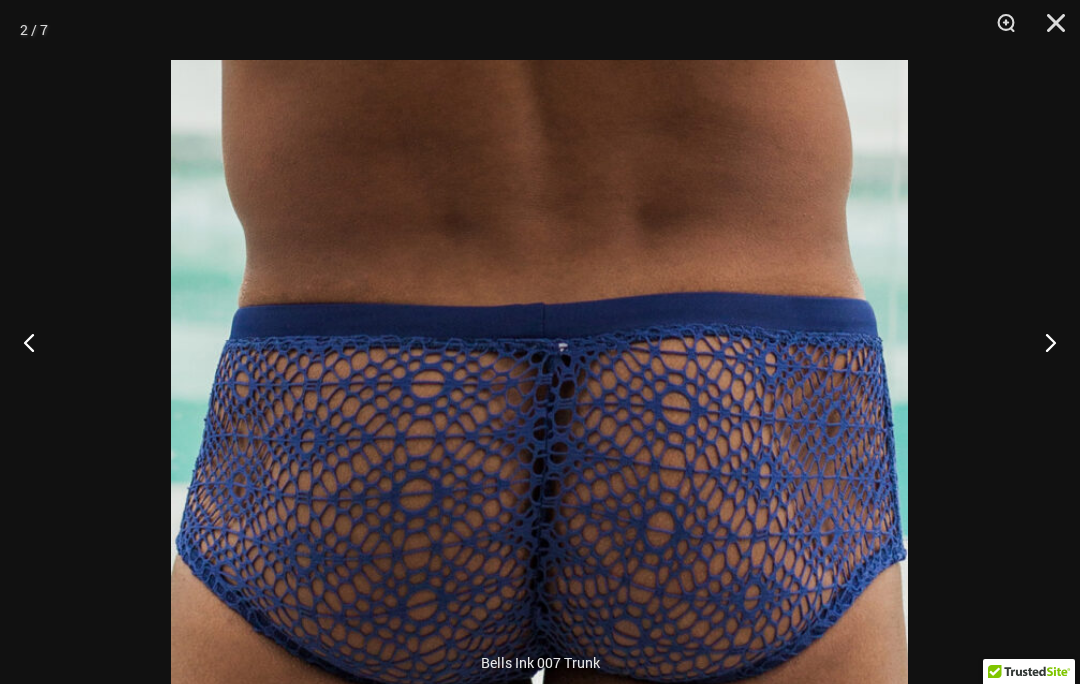 click at bounding box center (1042, 342) 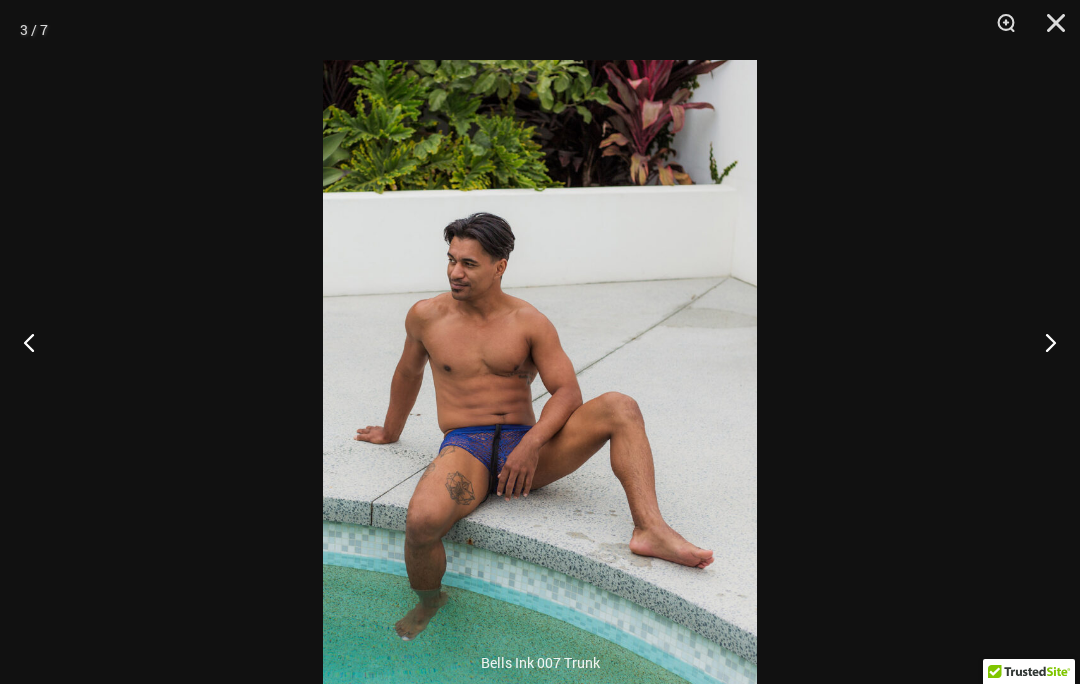 click at bounding box center (1042, 342) 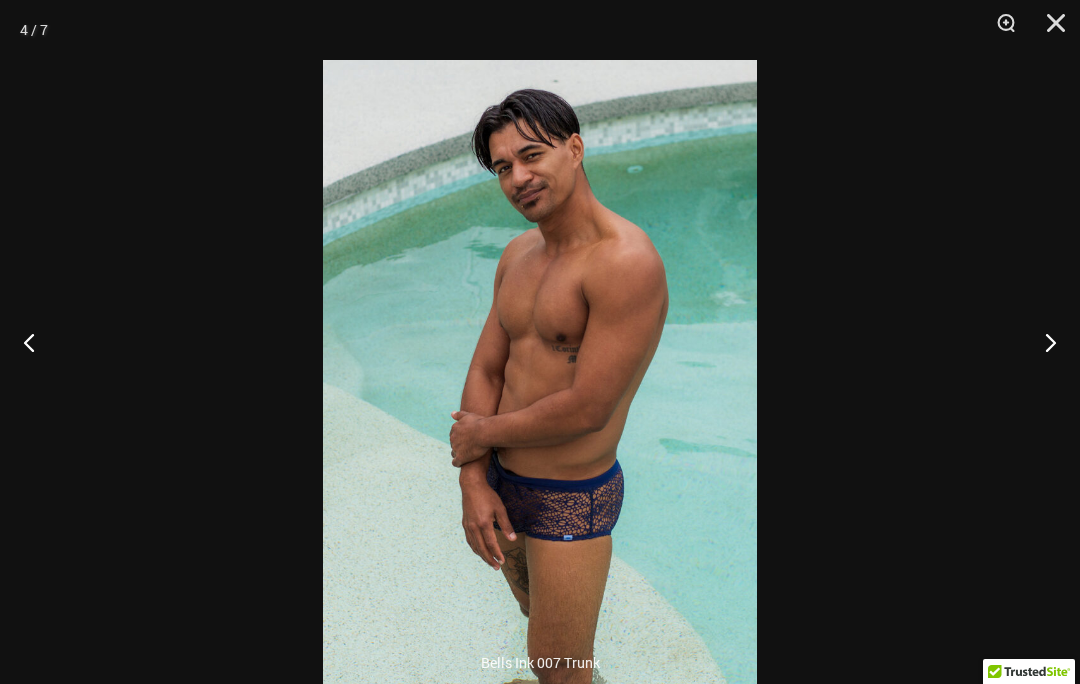 click at bounding box center [1042, 342] 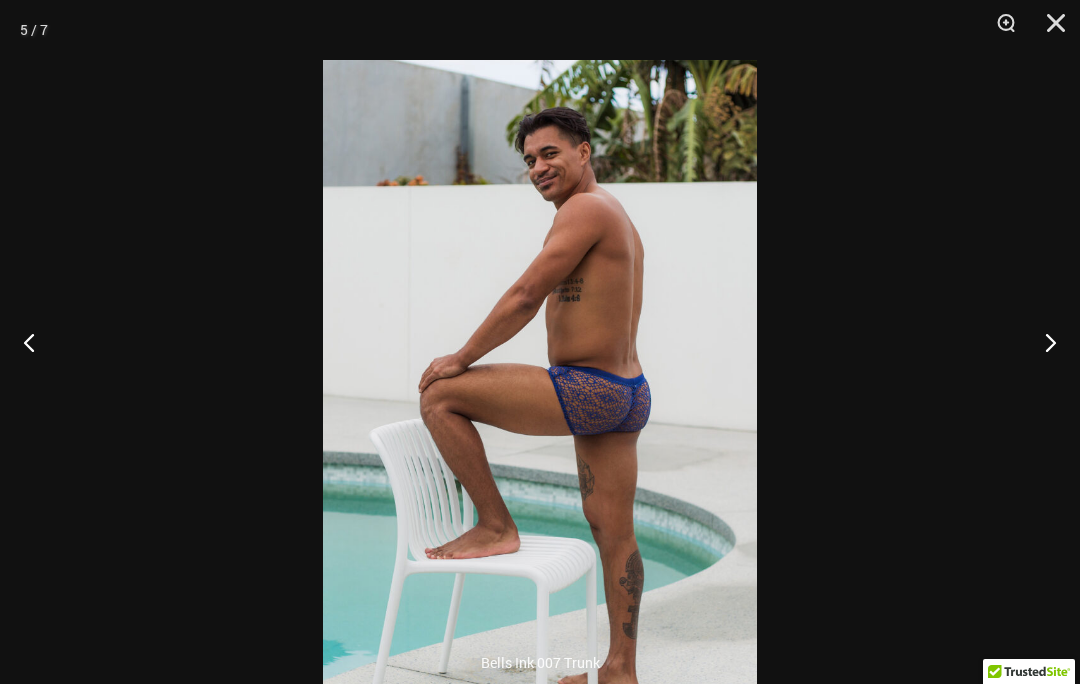 click at bounding box center [1042, 342] 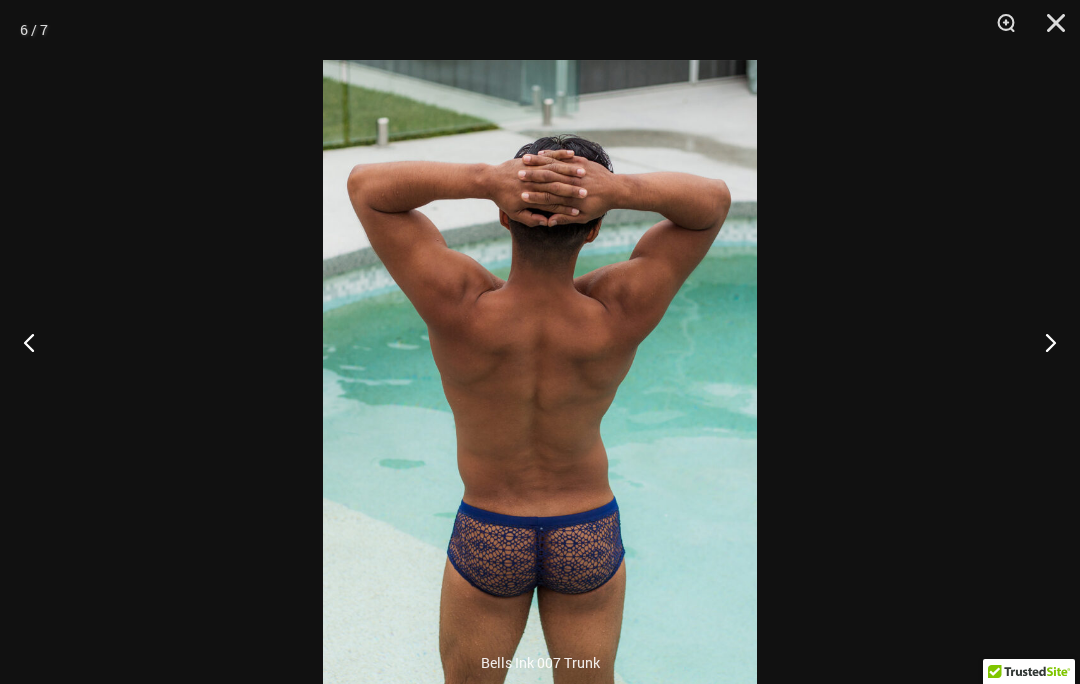 click at bounding box center (1042, 342) 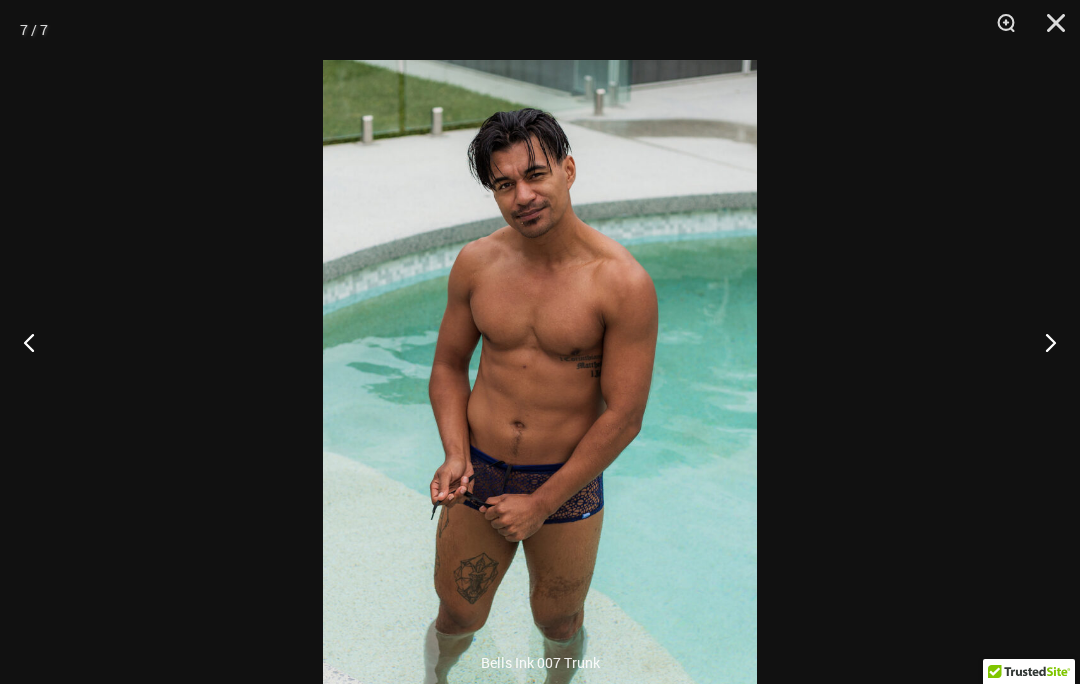 click at bounding box center (1042, 342) 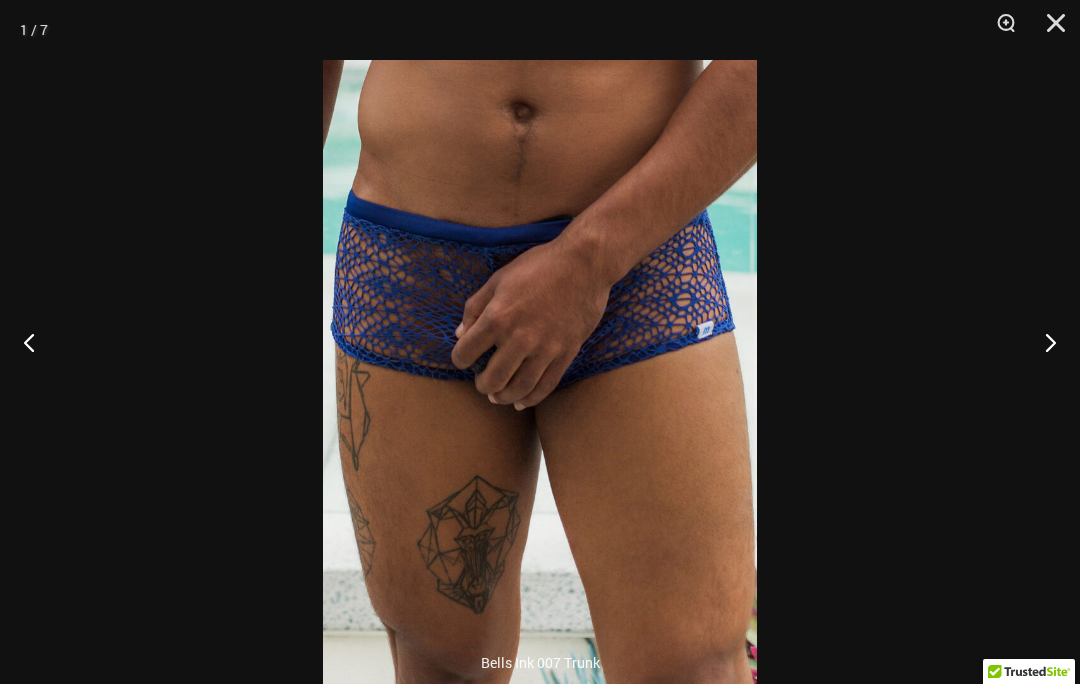 click at bounding box center [1042, 342] 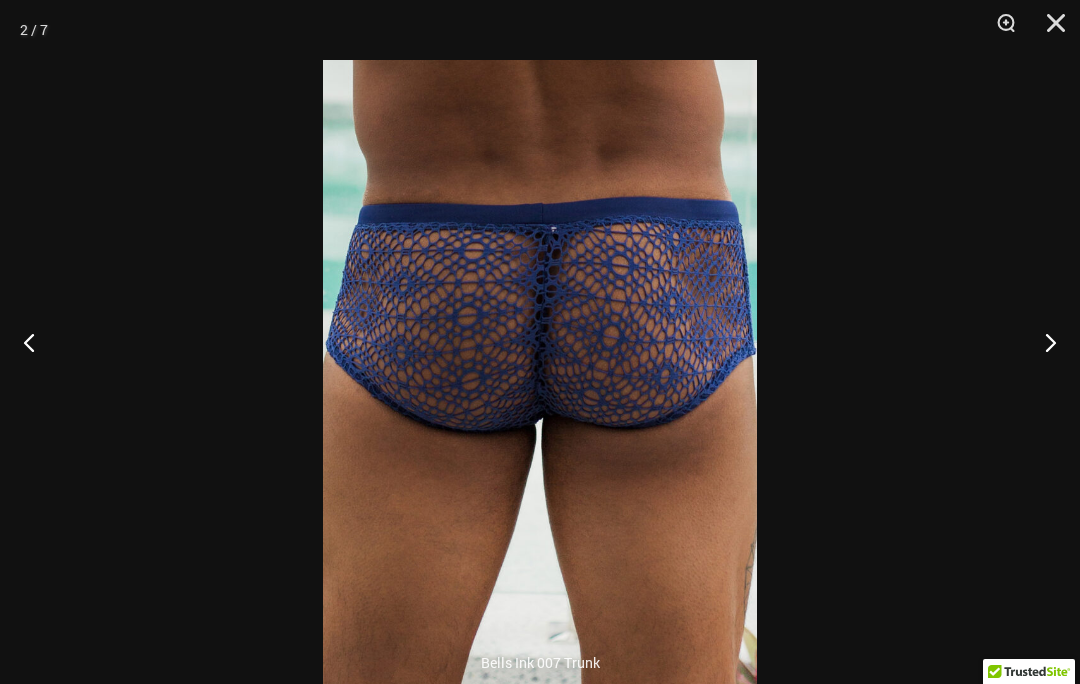 click at bounding box center [1042, 342] 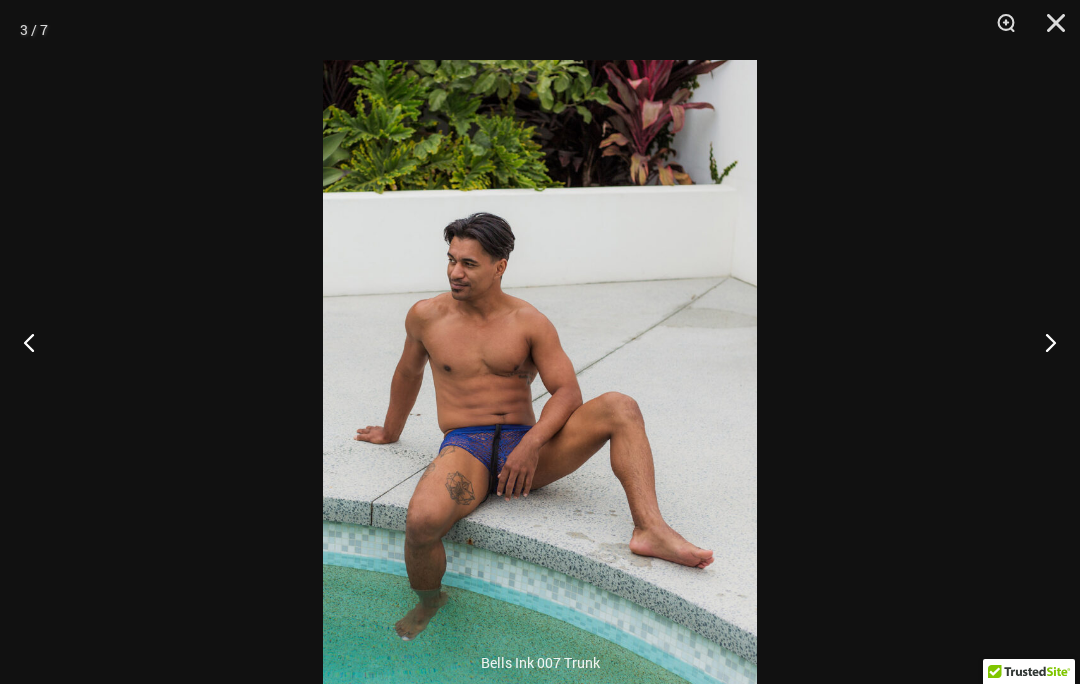 click at bounding box center (1042, 342) 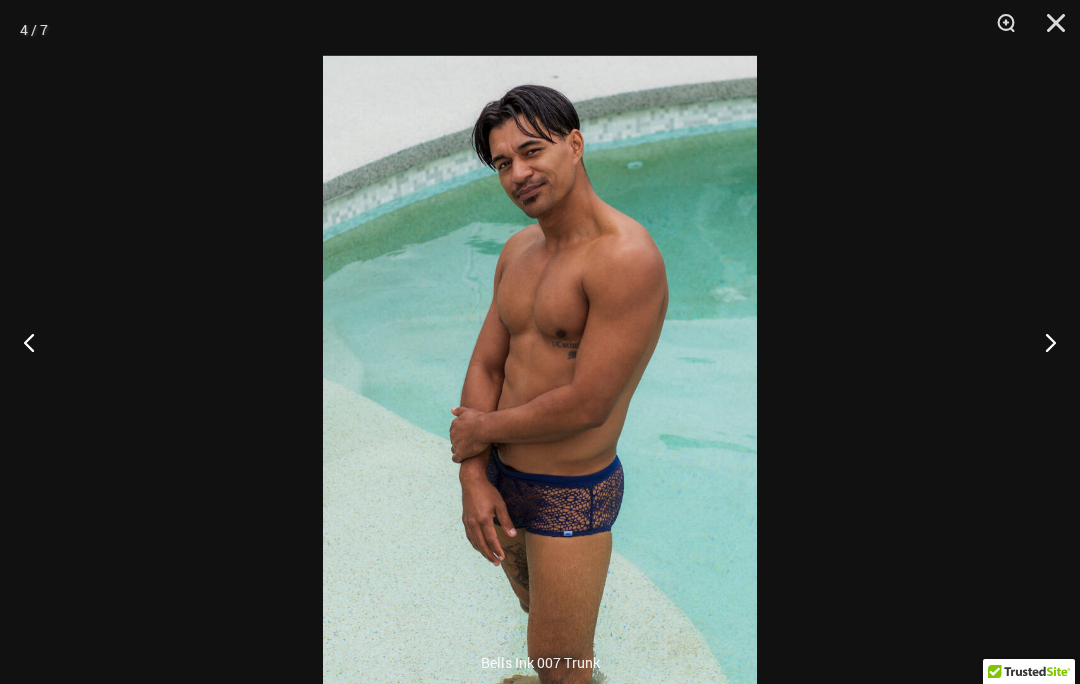 click at bounding box center [1049, 30] 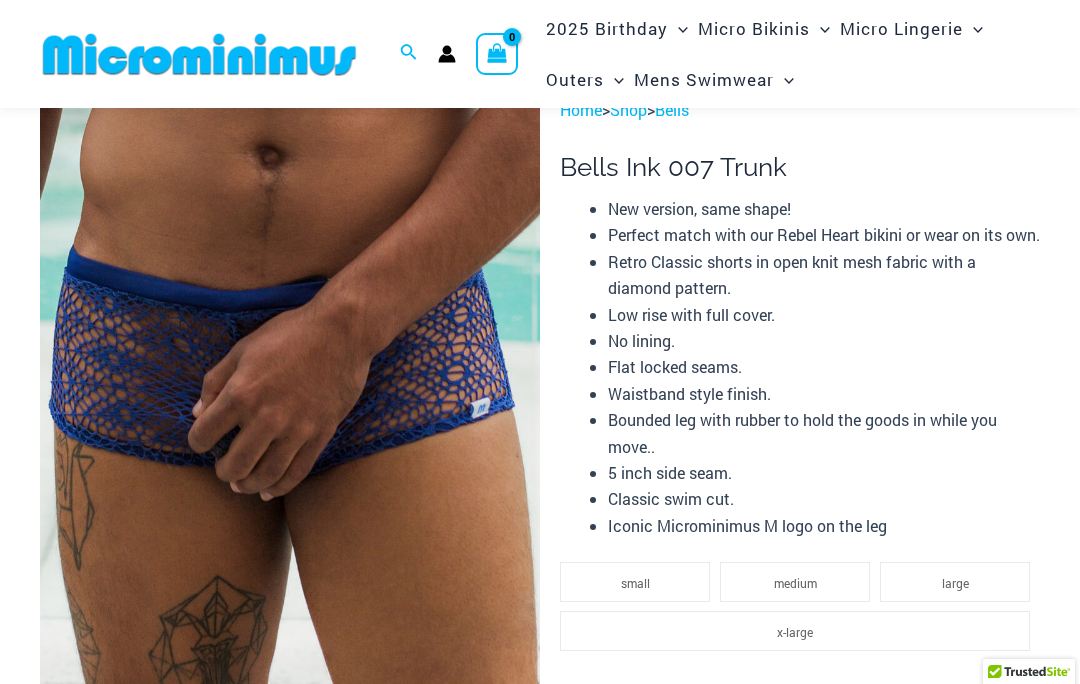 scroll, scrollTop: 0, scrollLeft: 0, axis: both 